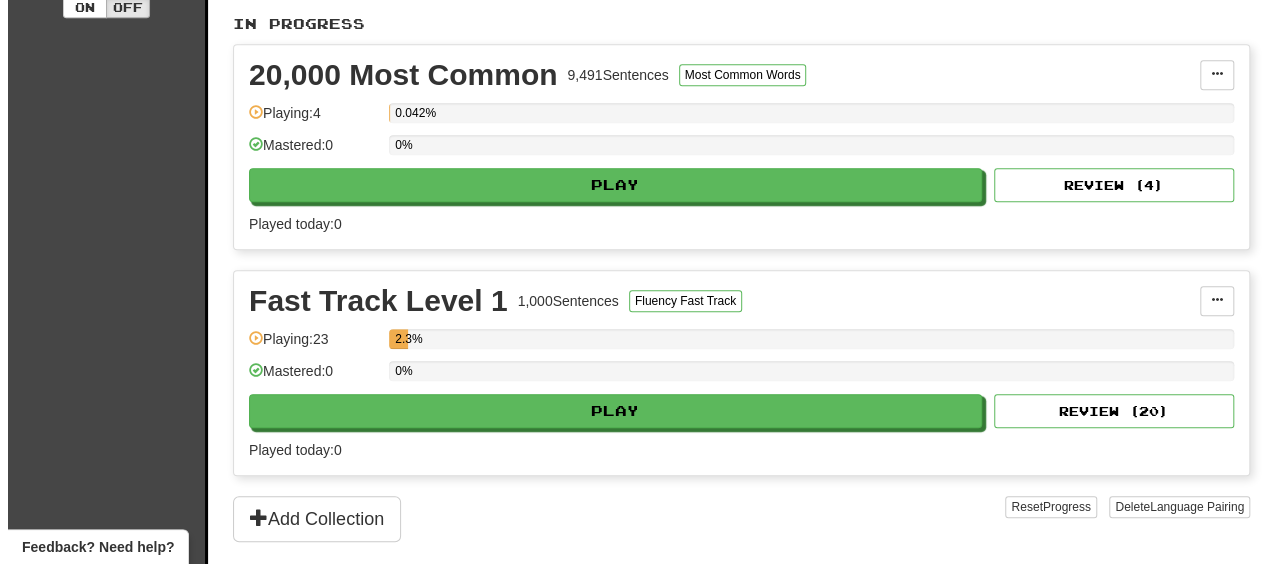 scroll, scrollTop: 500, scrollLeft: 0, axis: vertical 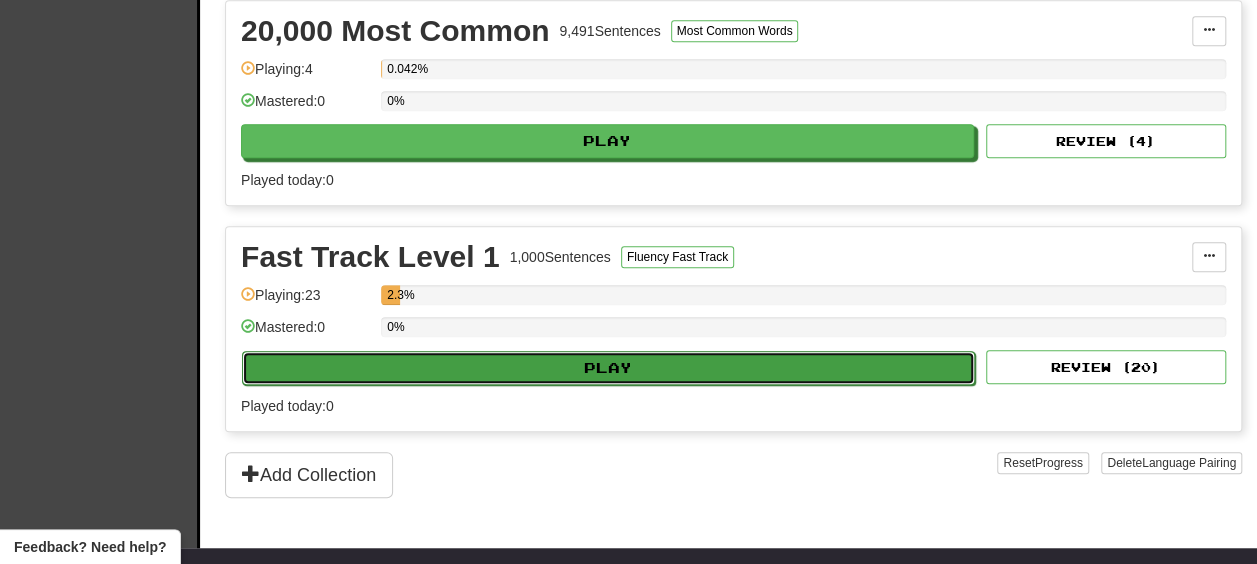 click on "Play" at bounding box center [608, 368] 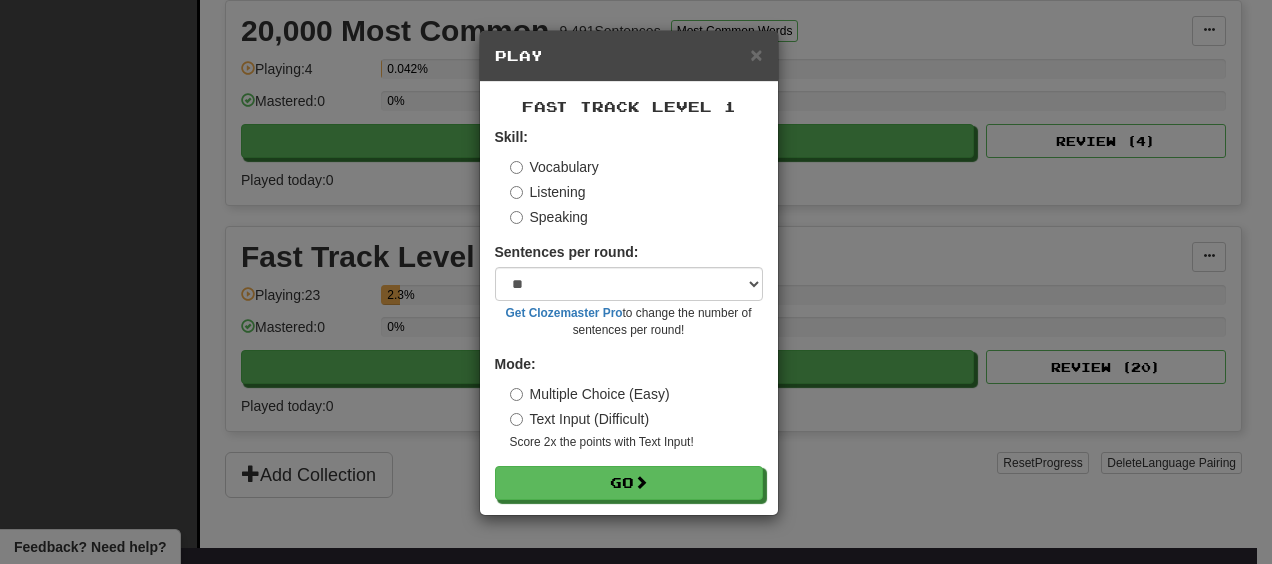 click on "Listening" at bounding box center [548, 192] 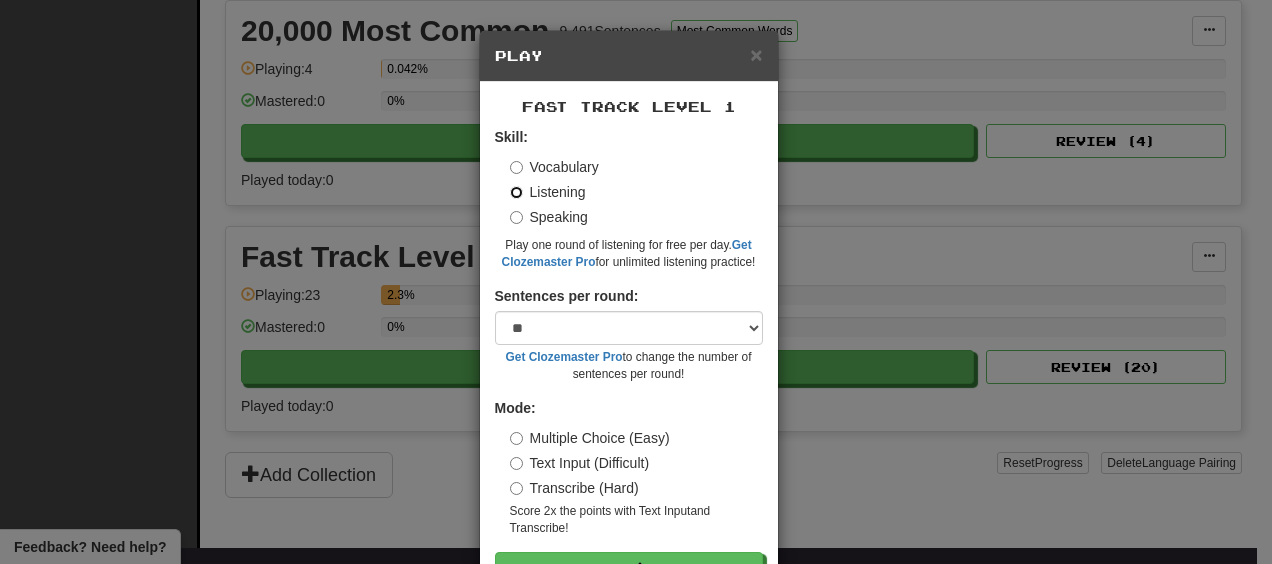 scroll, scrollTop: 66, scrollLeft: 0, axis: vertical 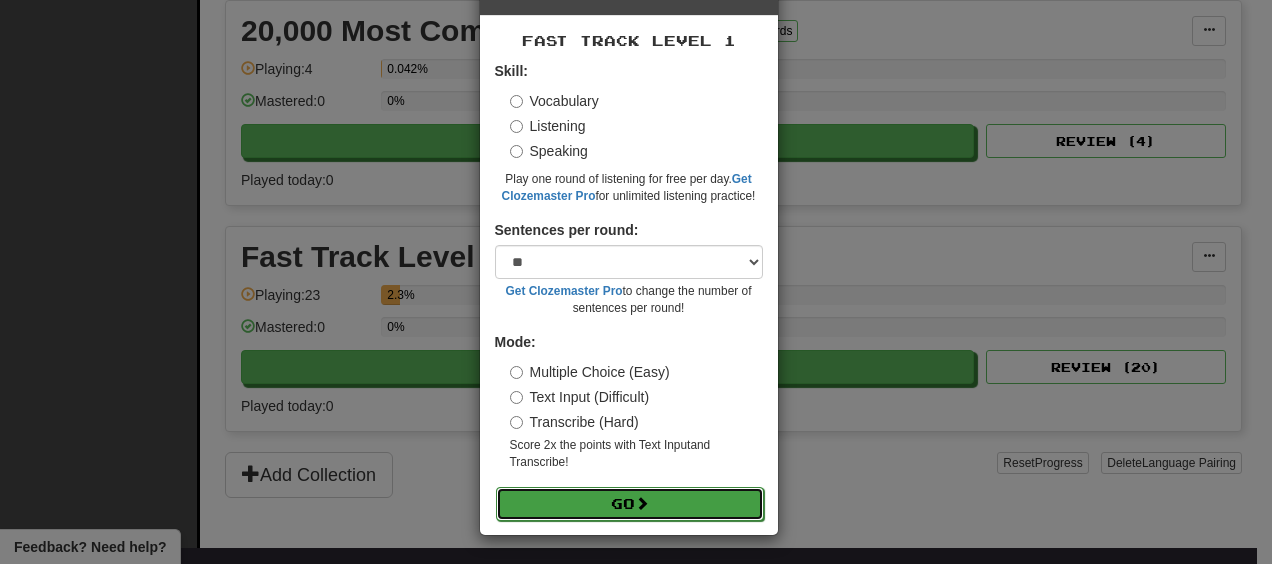 click on "Go" at bounding box center (630, 504) 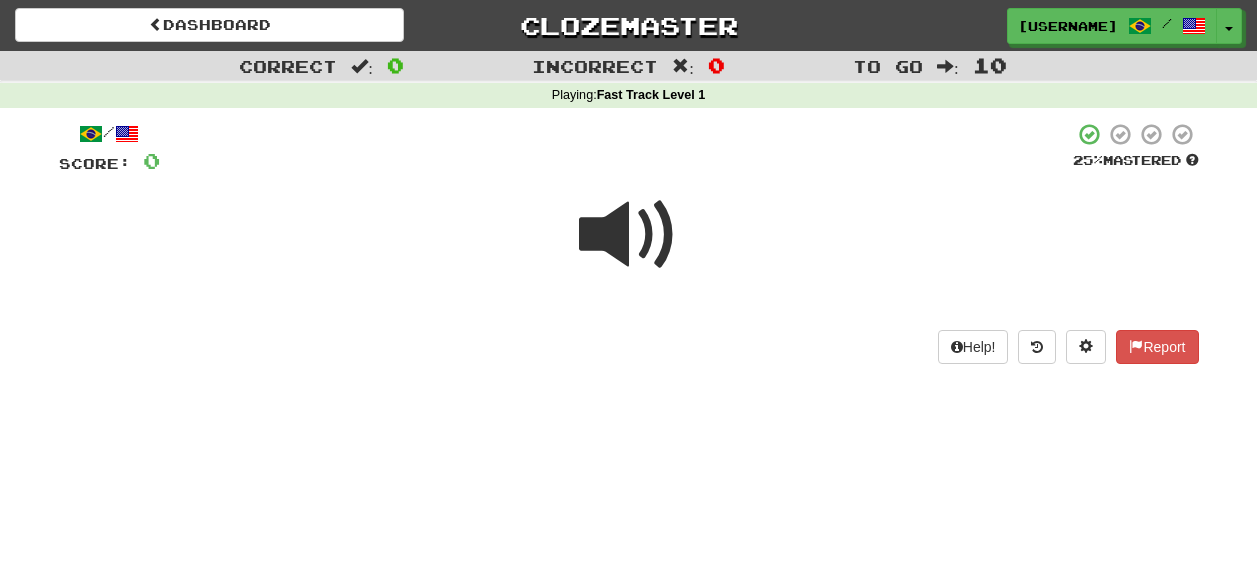 scroll, scrollTop: 0, scrollLeft: 0, axis: both 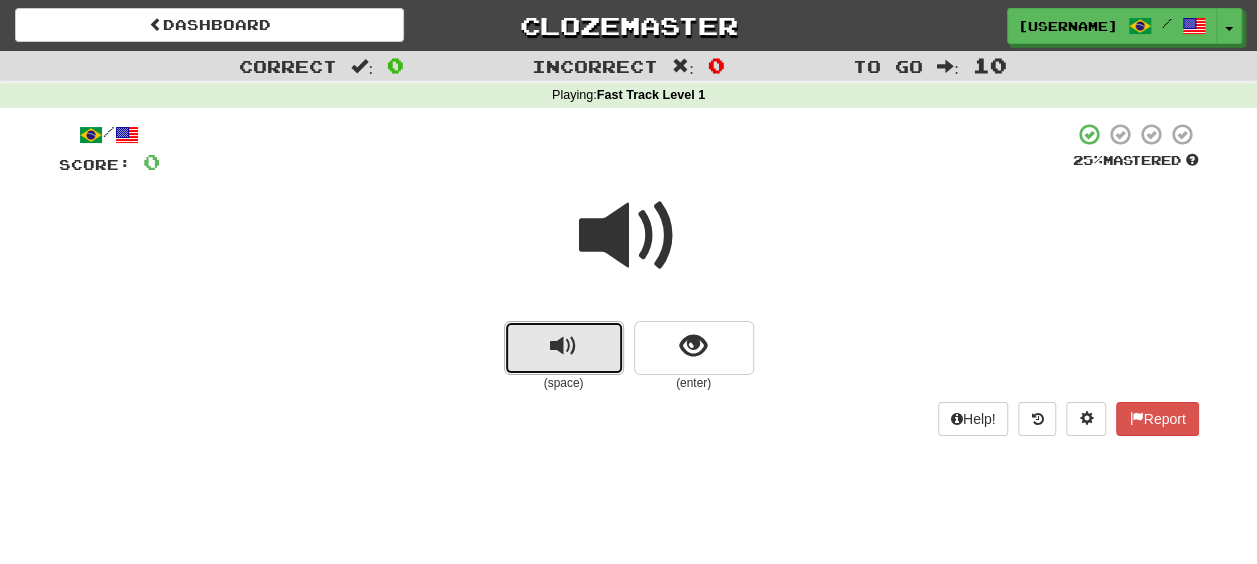click at bounding box center [564, 348] 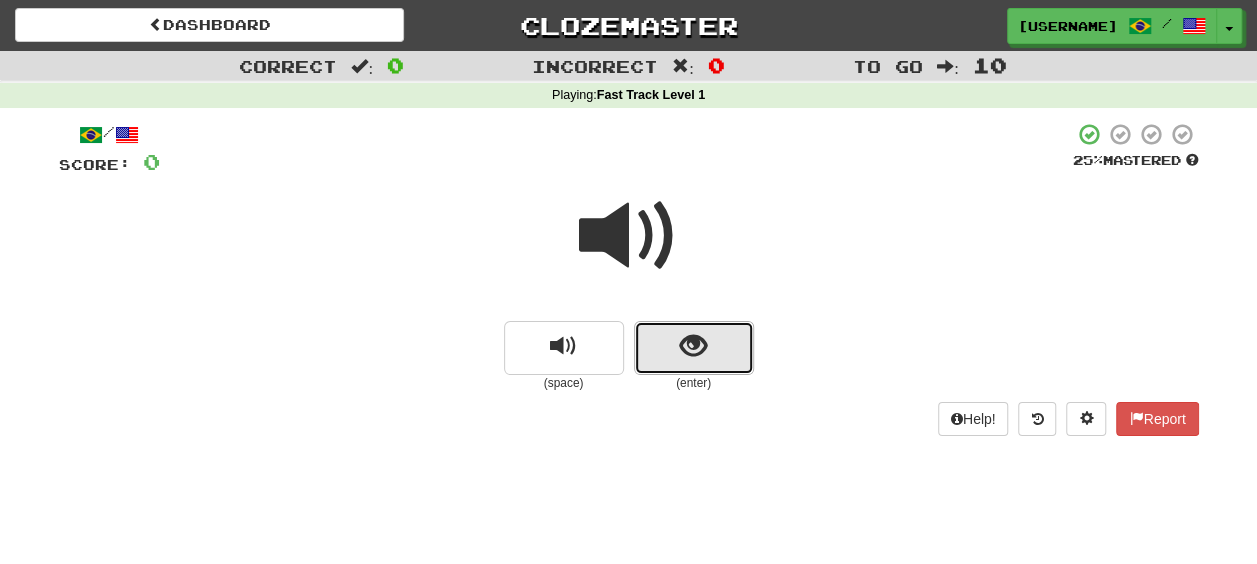 click at bounding box center [694, 348] 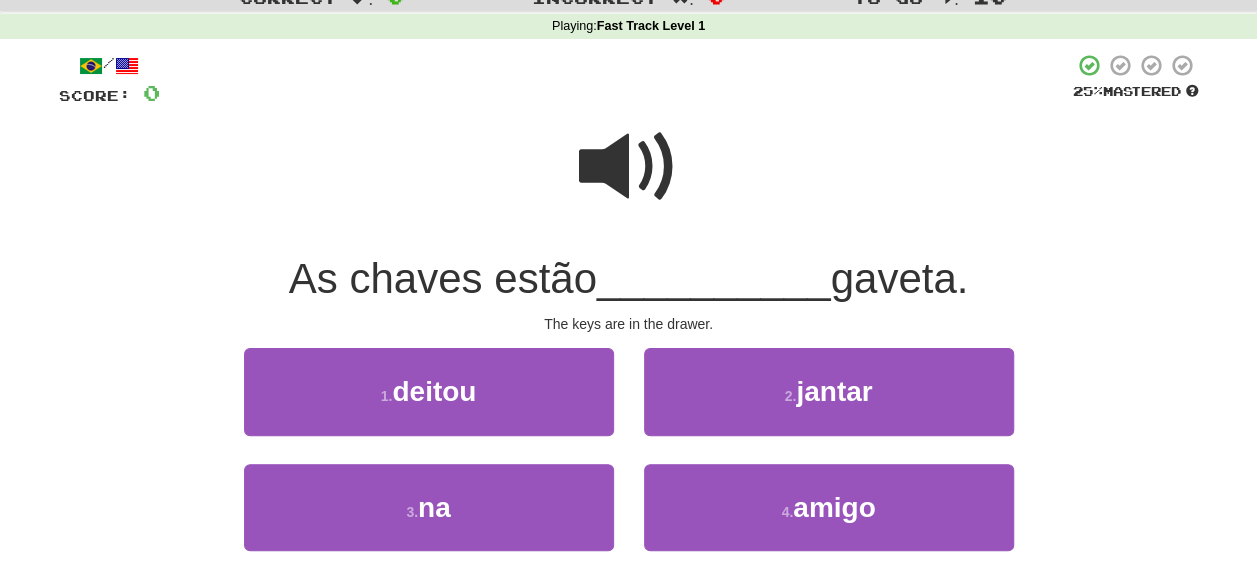 scroll, scrollTop: 100, scrollLeft: 0, axis: vertical 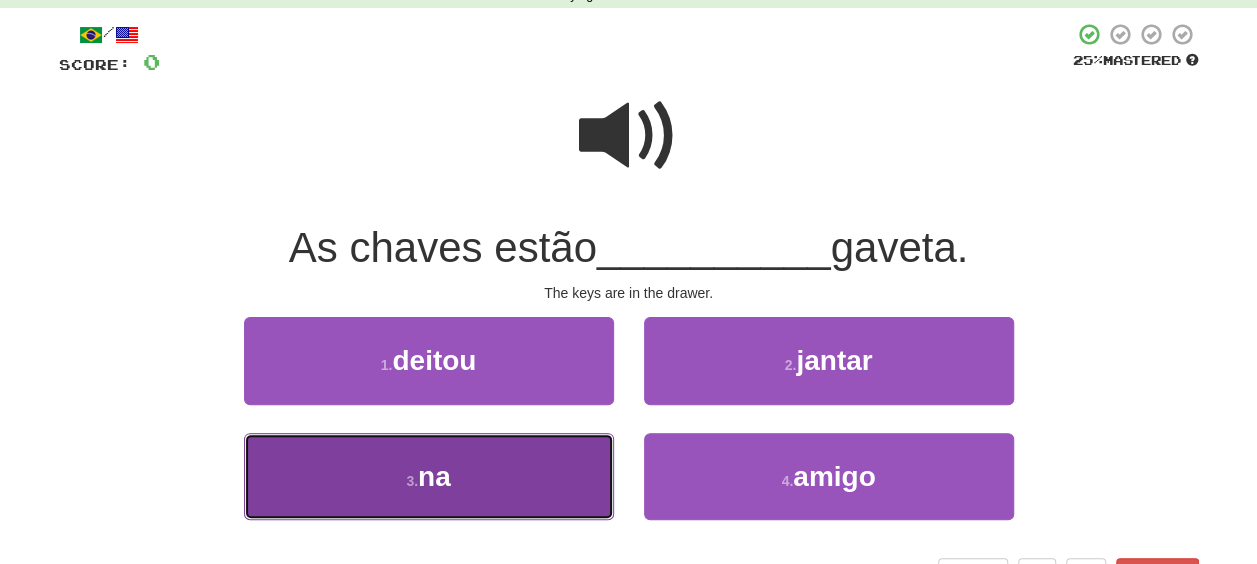 click on "3 .  na" at bounding box center (429, 476) 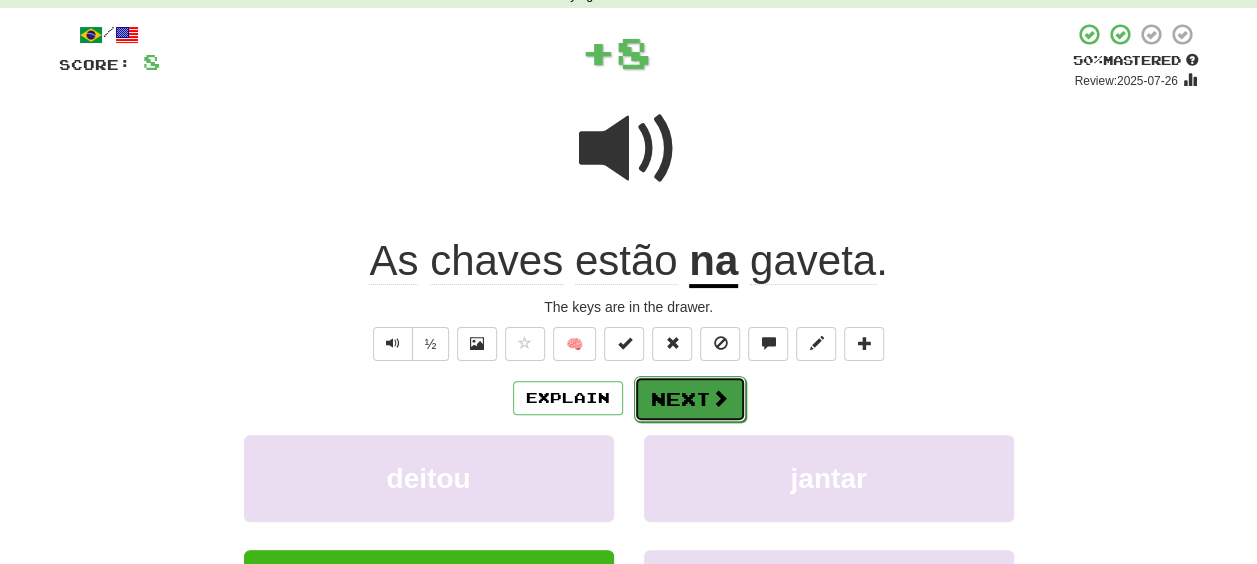 click on "Next" at bounding box center [690, 399] 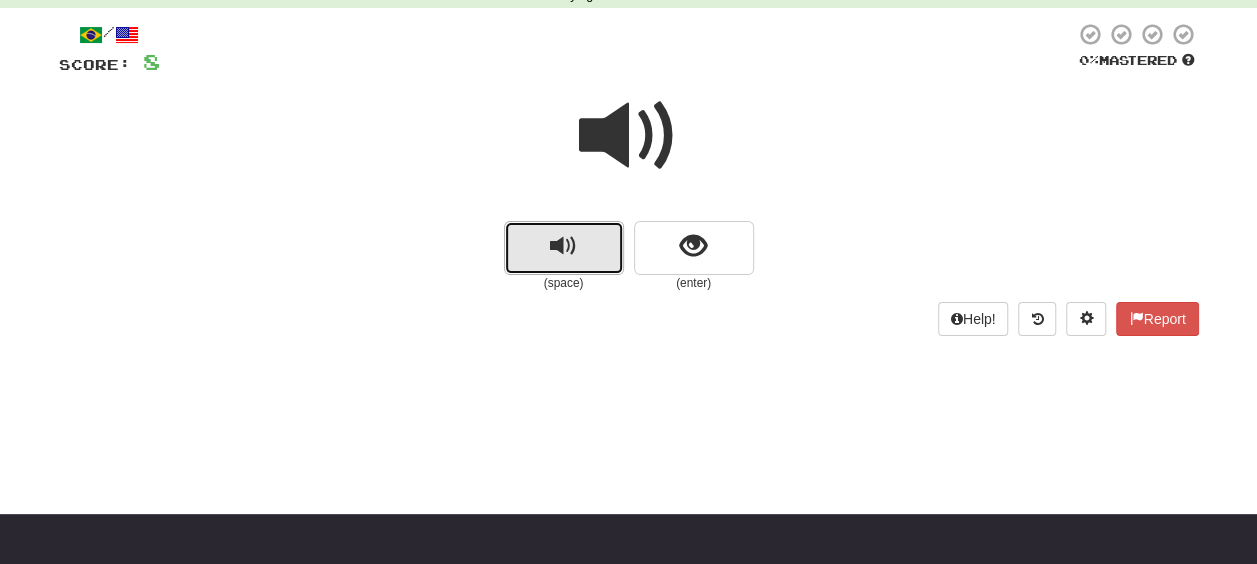 click at bounding box center (564, 248) 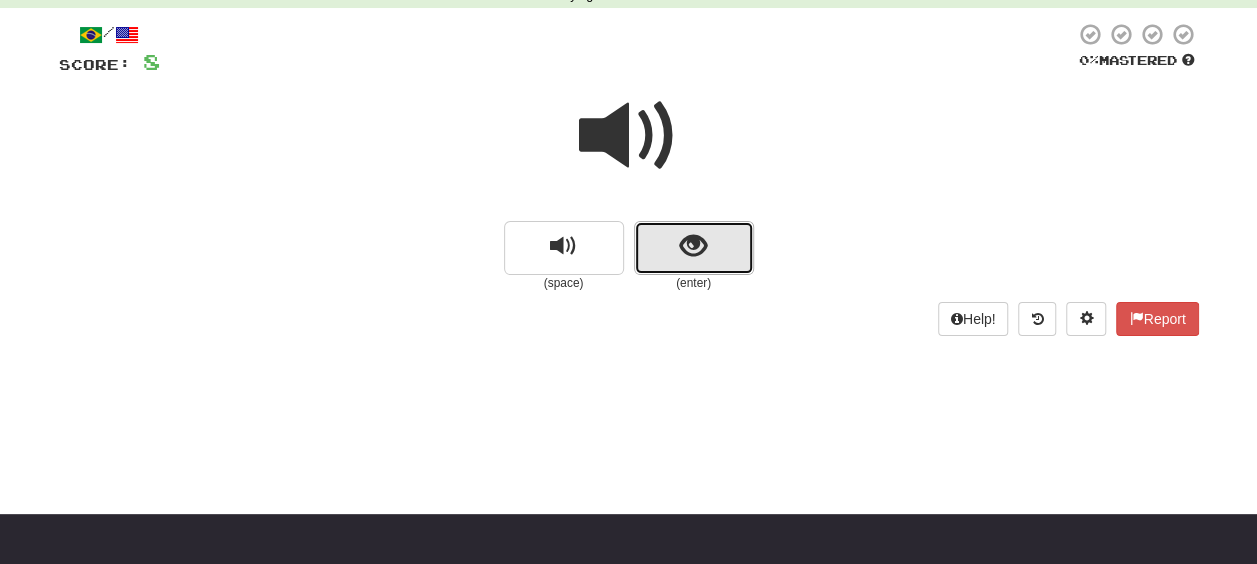 click at bounding box center [693, 246] 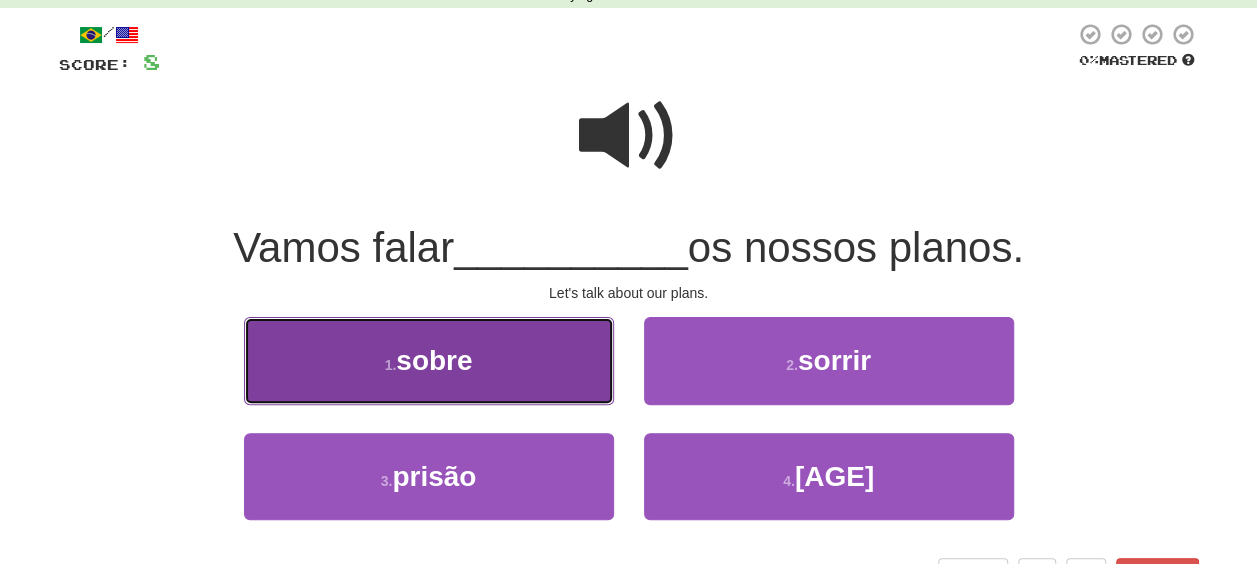 click on "1 .  sobre" at bounding box center [429, 360] 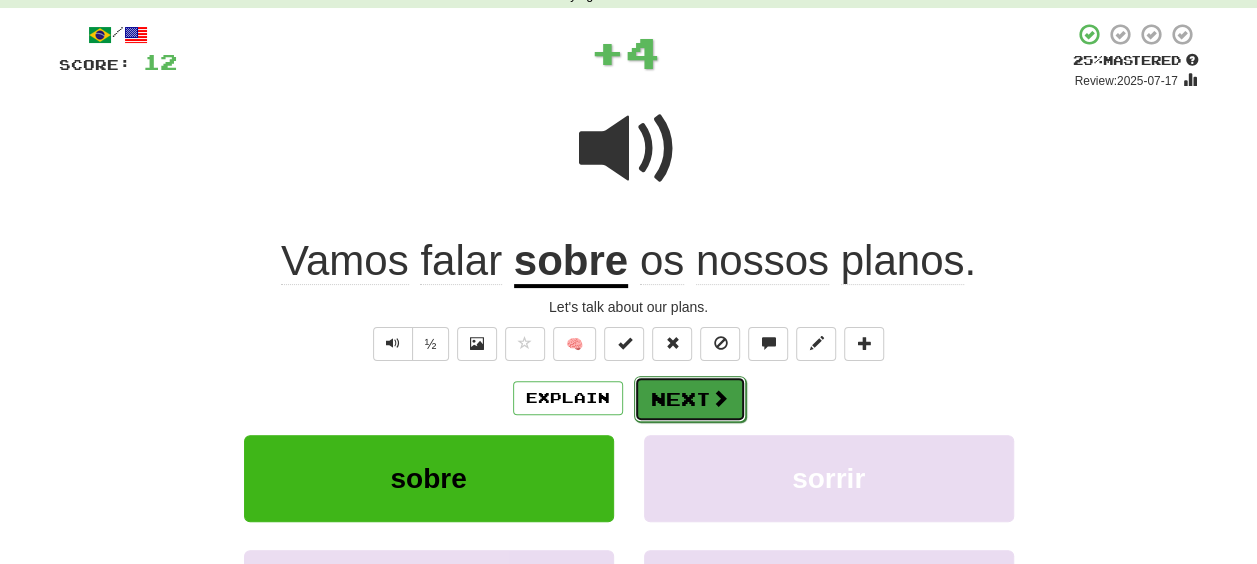 click on "Next" at bounding box center [690, 399] 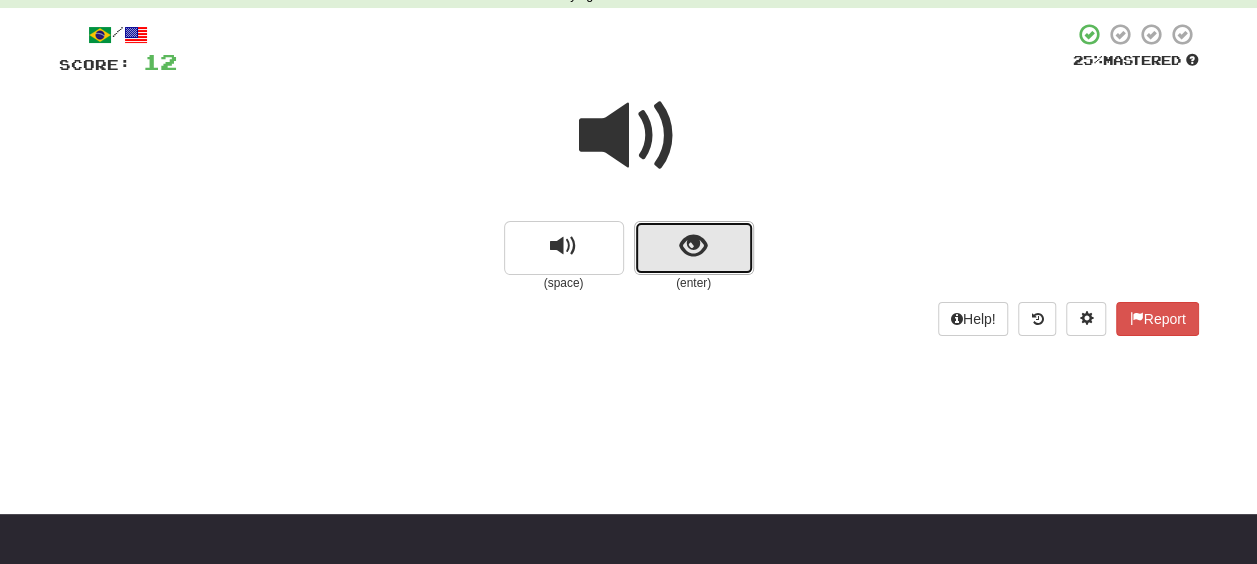 click at bounding box center (694, 248) 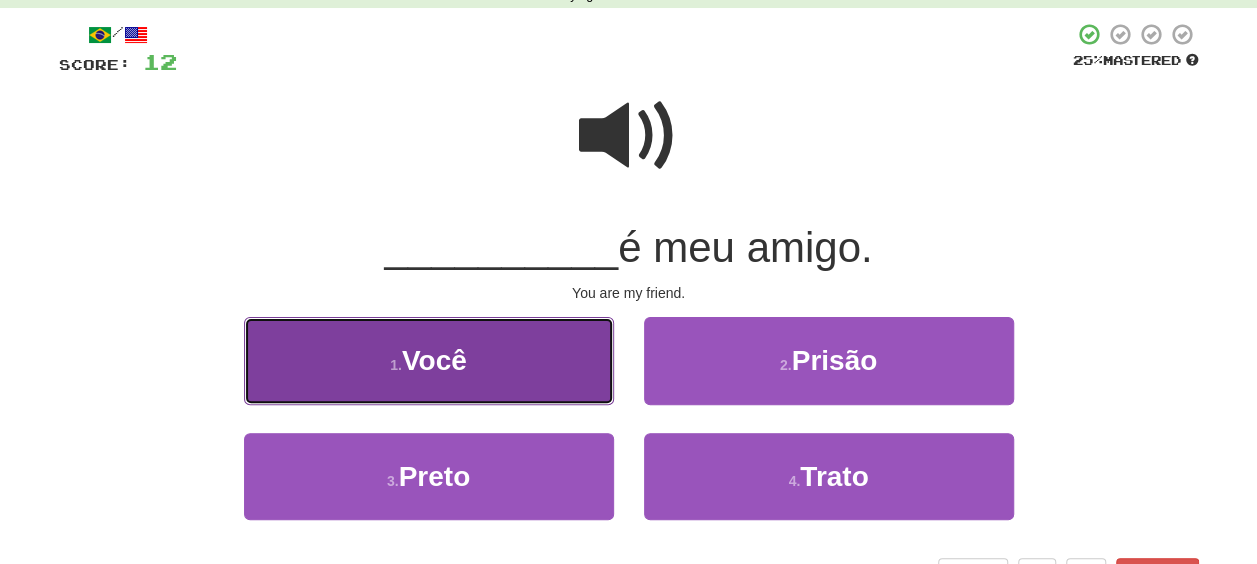 click on "1 .  Você" at bounding box center [429, 360] 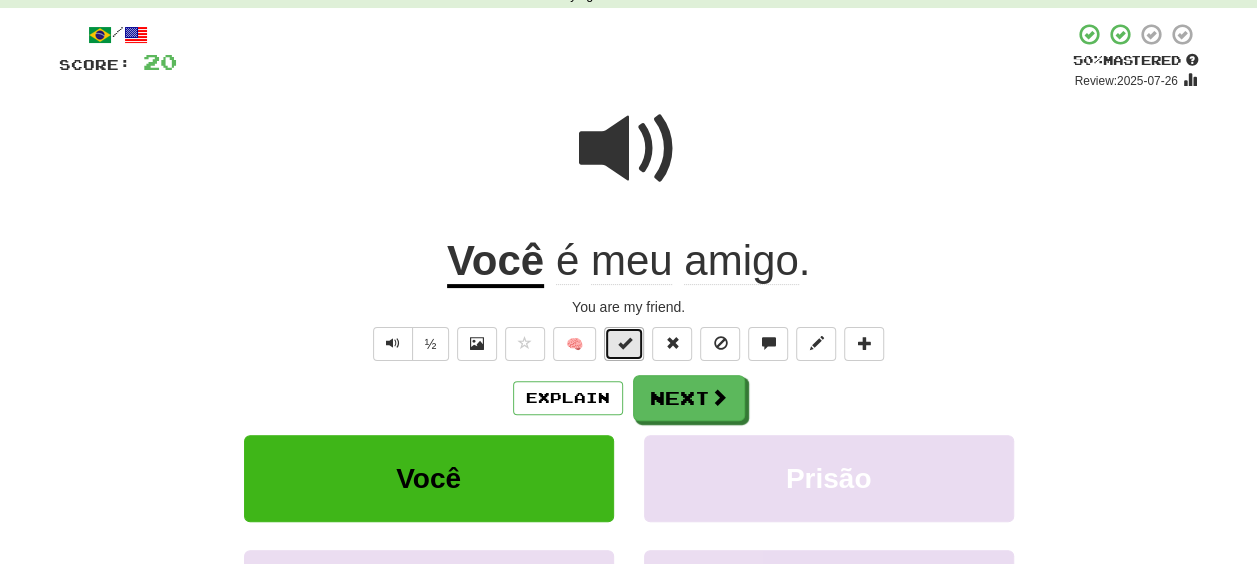 click at bounding box center [624, 344] 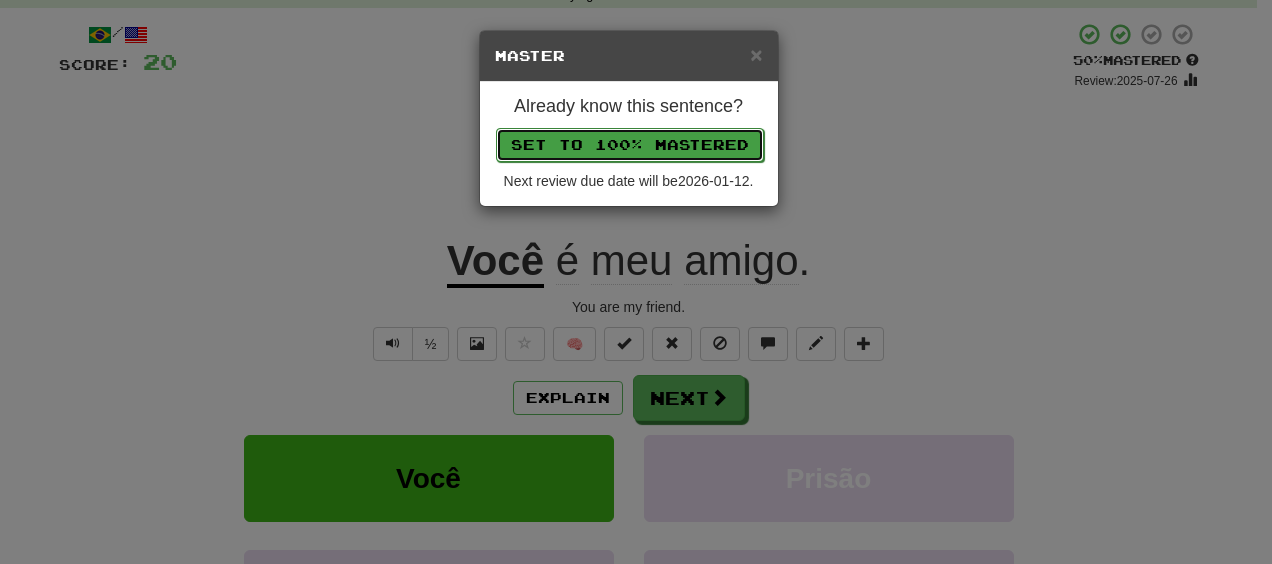 click on "Set to 100% Mastered" at bounding box center [630, 145] 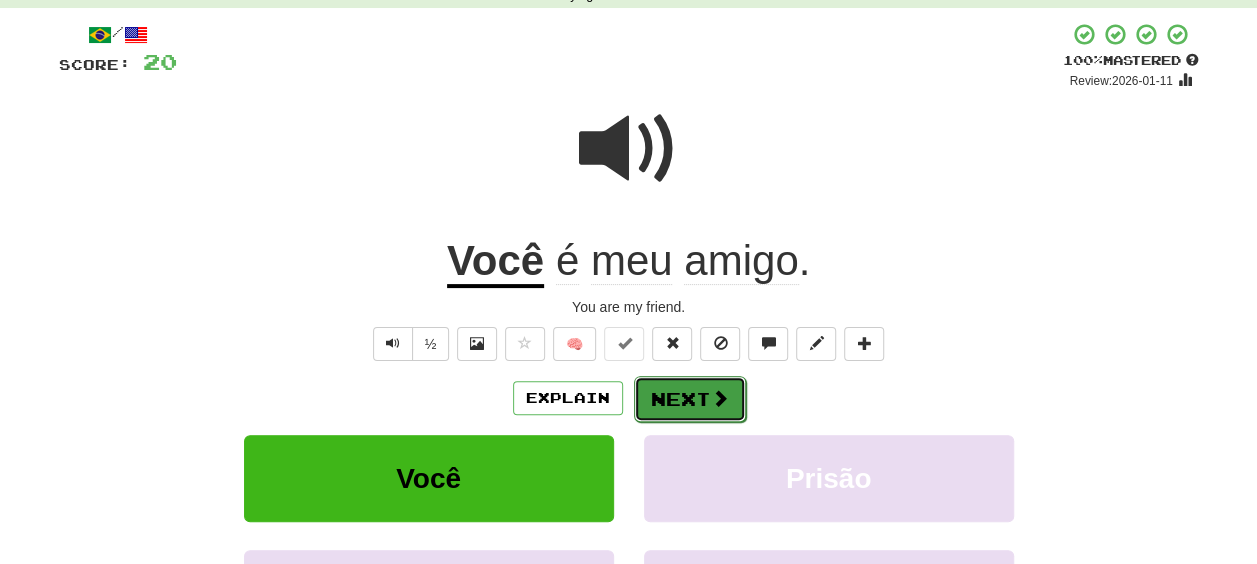 click on "Next" at bounding box center [690, 399] 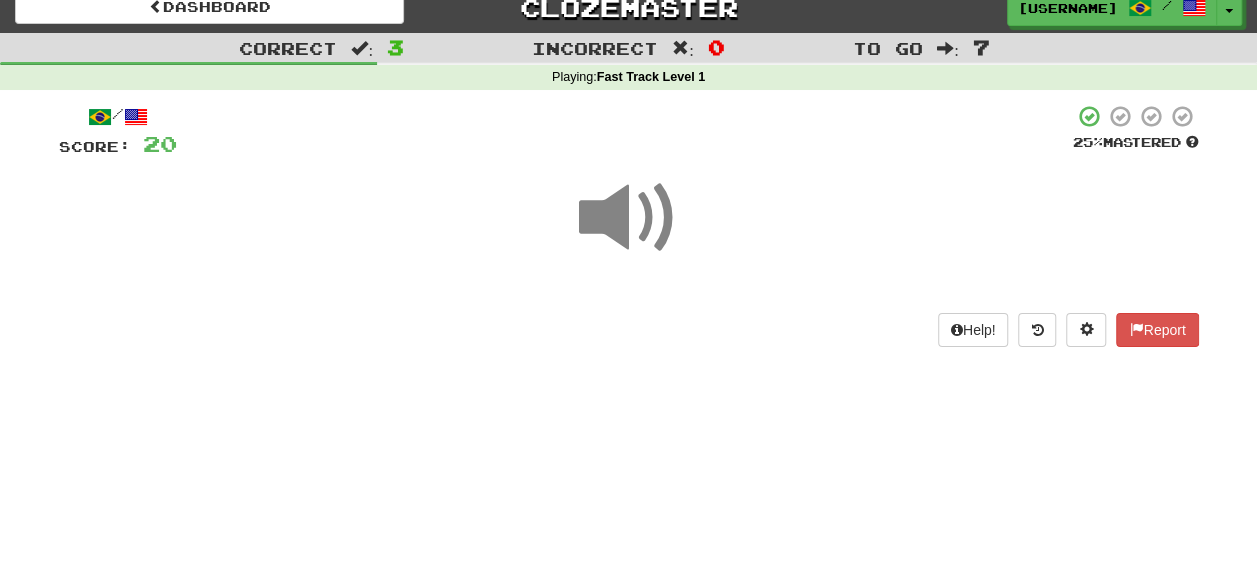 scroll, scrollTop: 0, scrollLeft: 0, axis: both 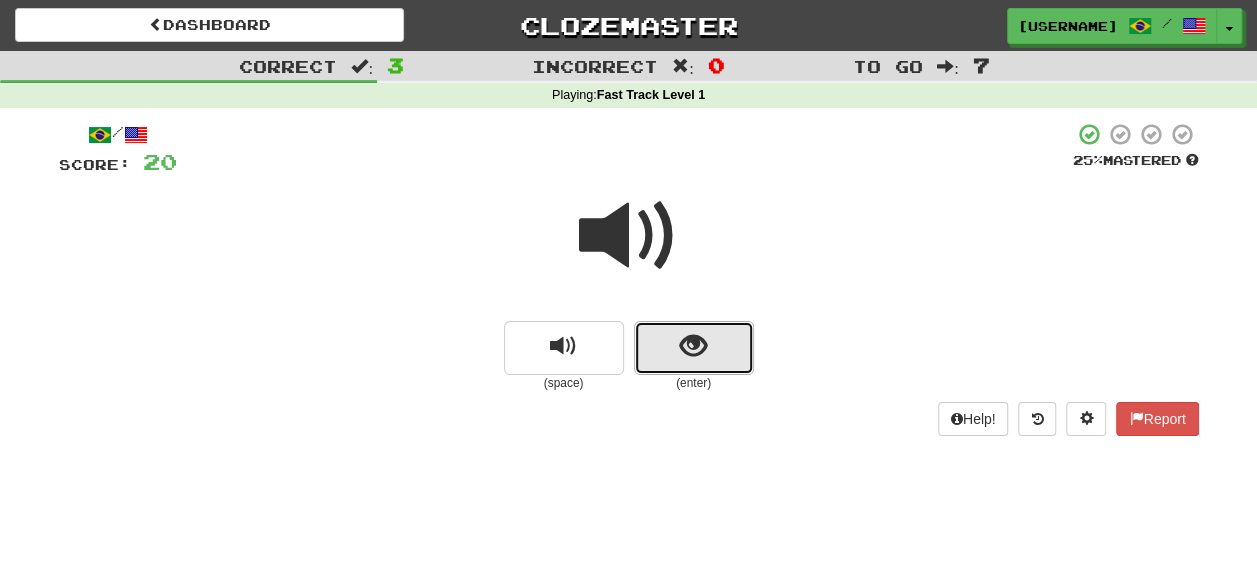 click at bounding box center [693, 346] 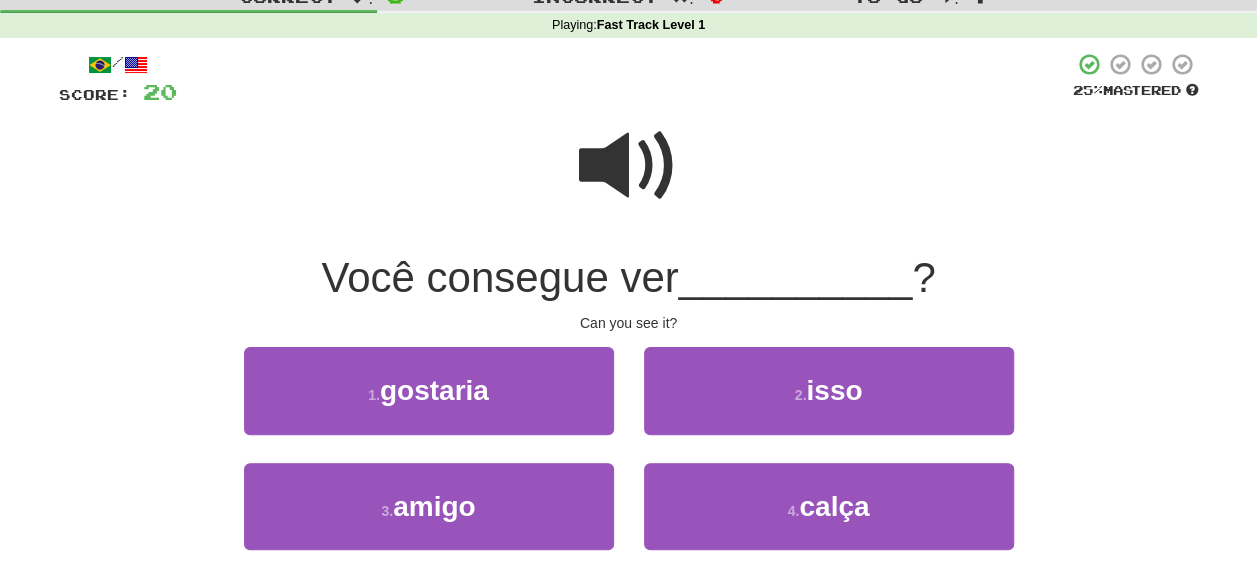 scroll, scrollTop: 100, scrollLeft: 0, axis: vertical 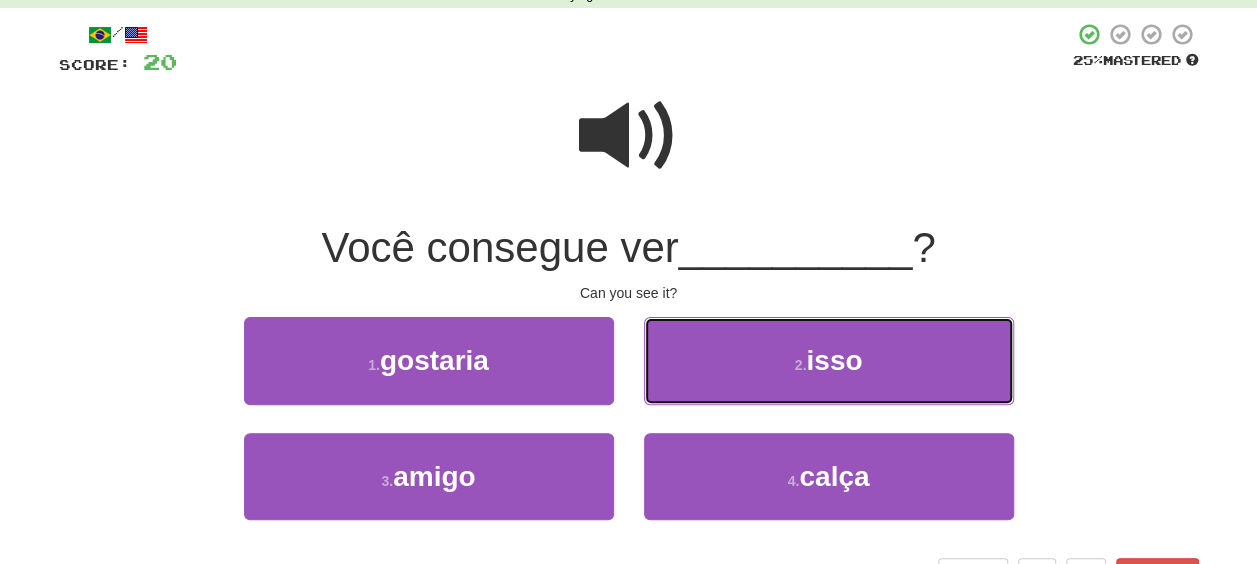click on "2 .  isso" at bounding box center [829, 360] 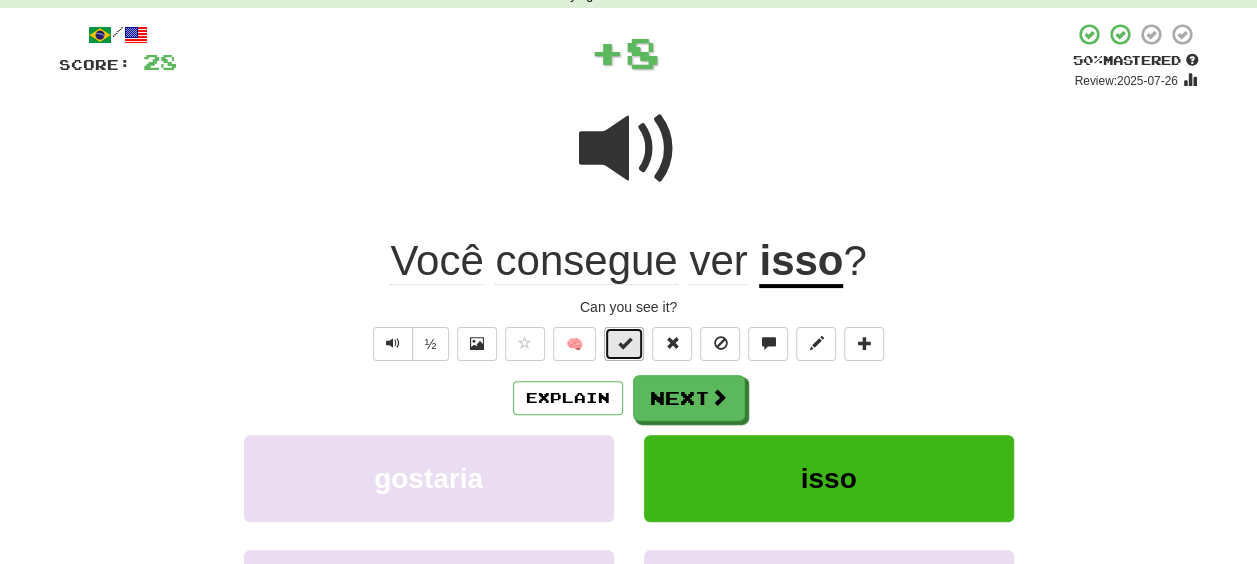 click at bounding box center (624, 344) 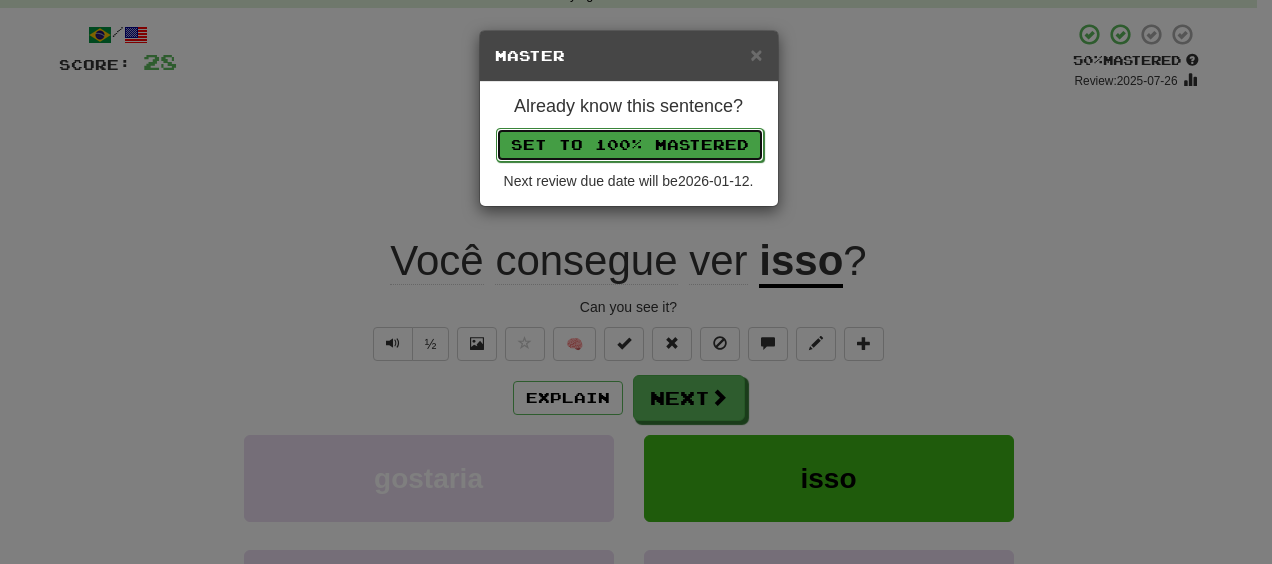 click on "Set to 100% Mastered" at bounding box center [630, 145] 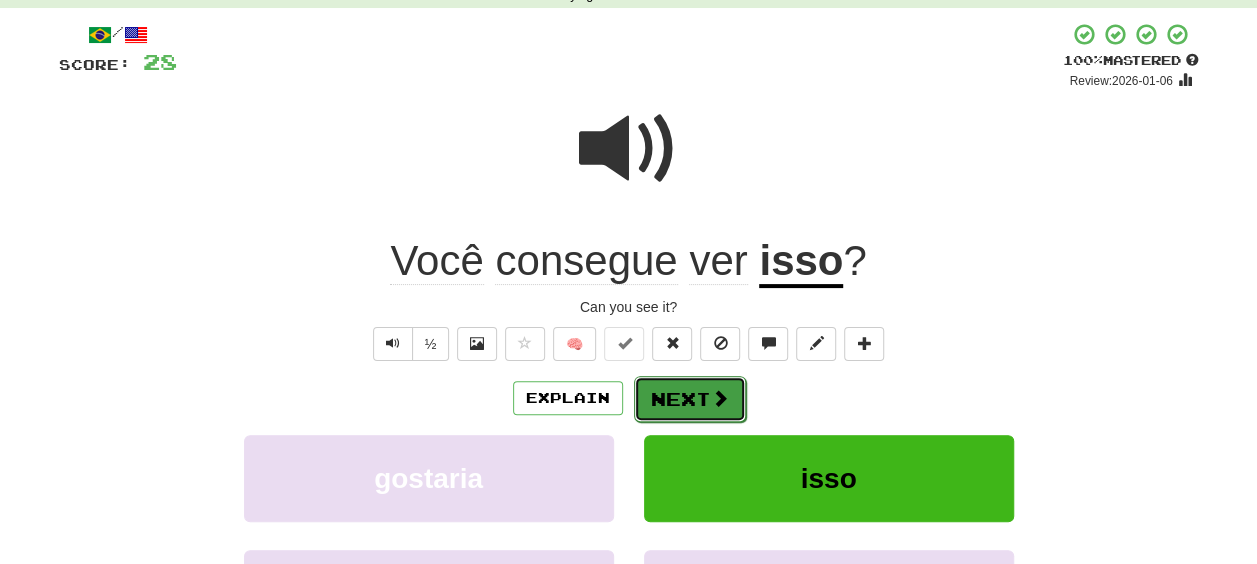 click on "Next" at bounding box center [690, 399] 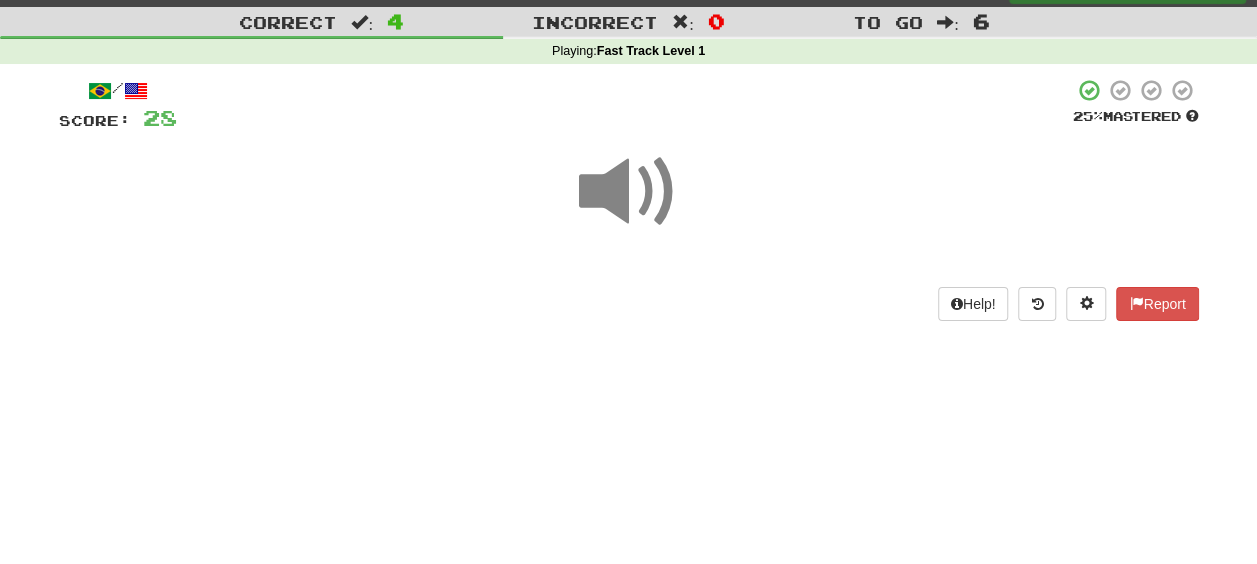 scroll, scrollTop: 0, scrollLeft: 0, axis: both 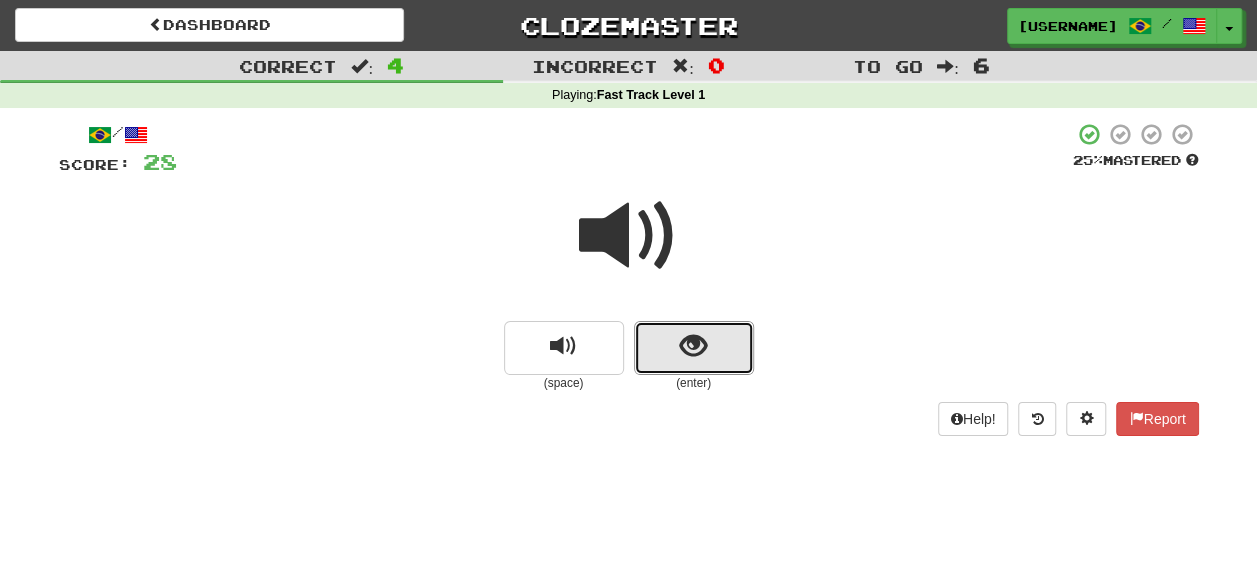 click at bounding box center (694, 348) 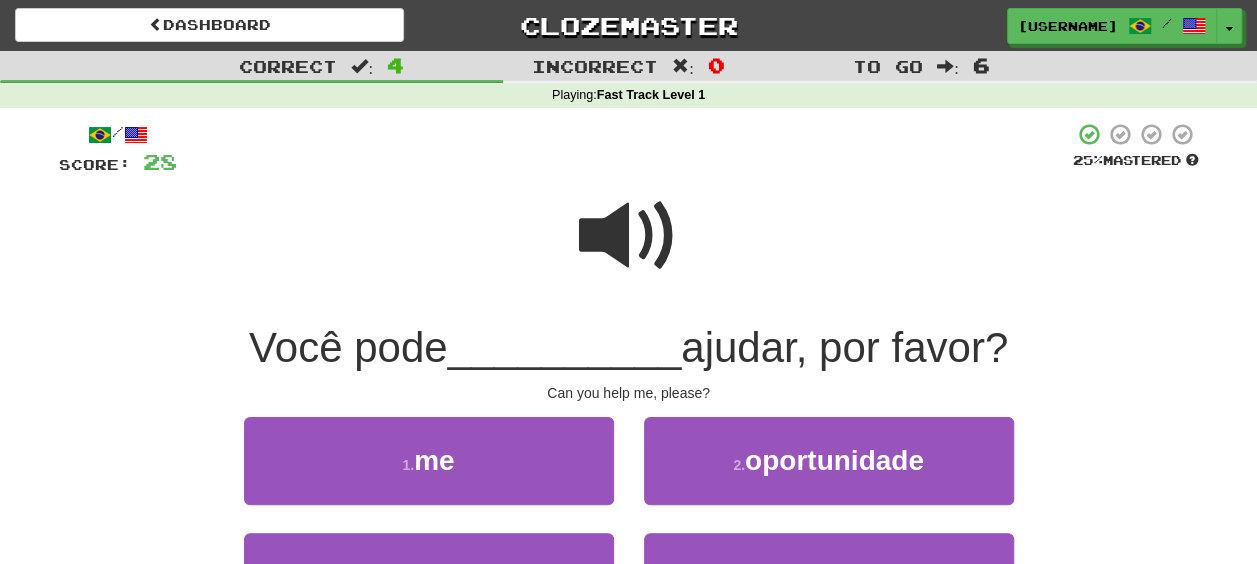 scroll, scrollTop: 100, scrollLeft: 0, axis: vertical 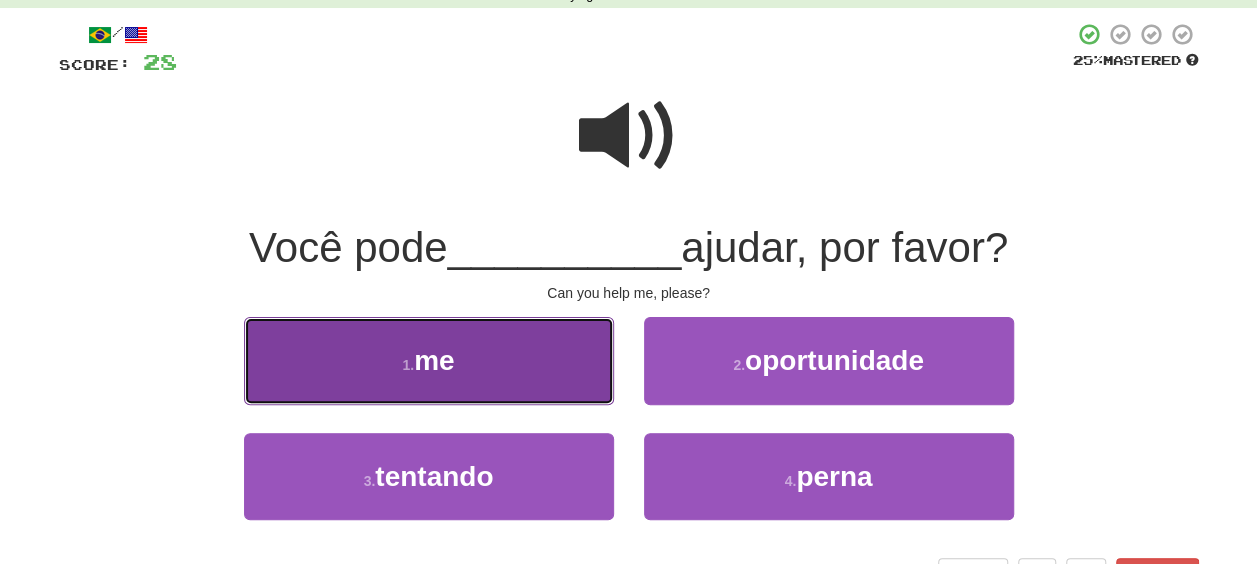 click on "1 .  me" at bounding box center (429, 360) 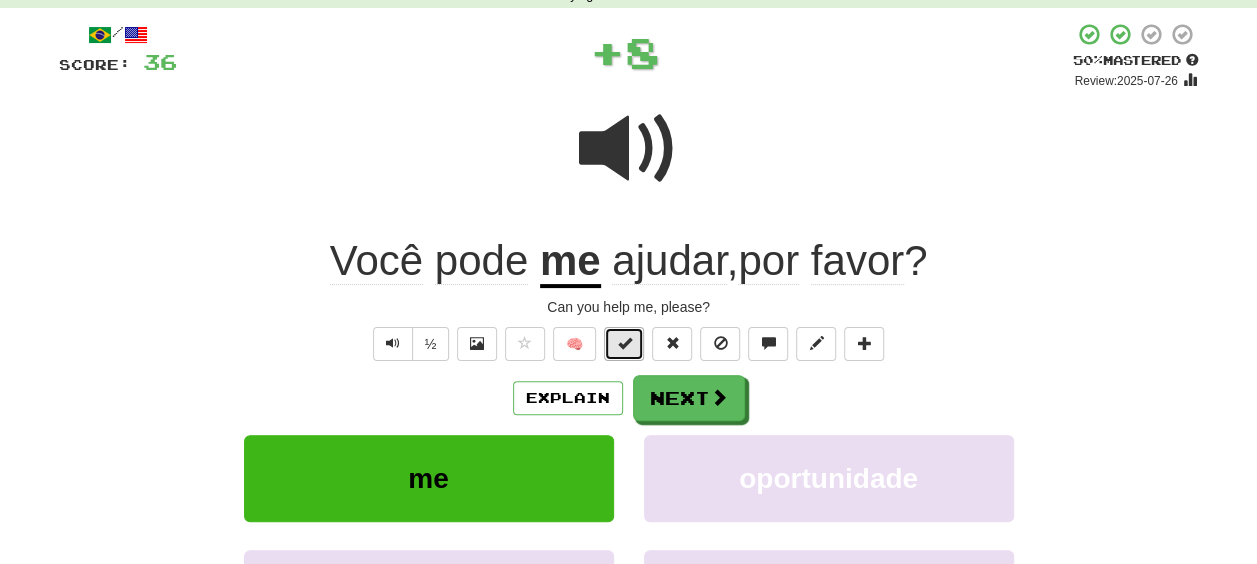 click at bounding box center [624, 343] 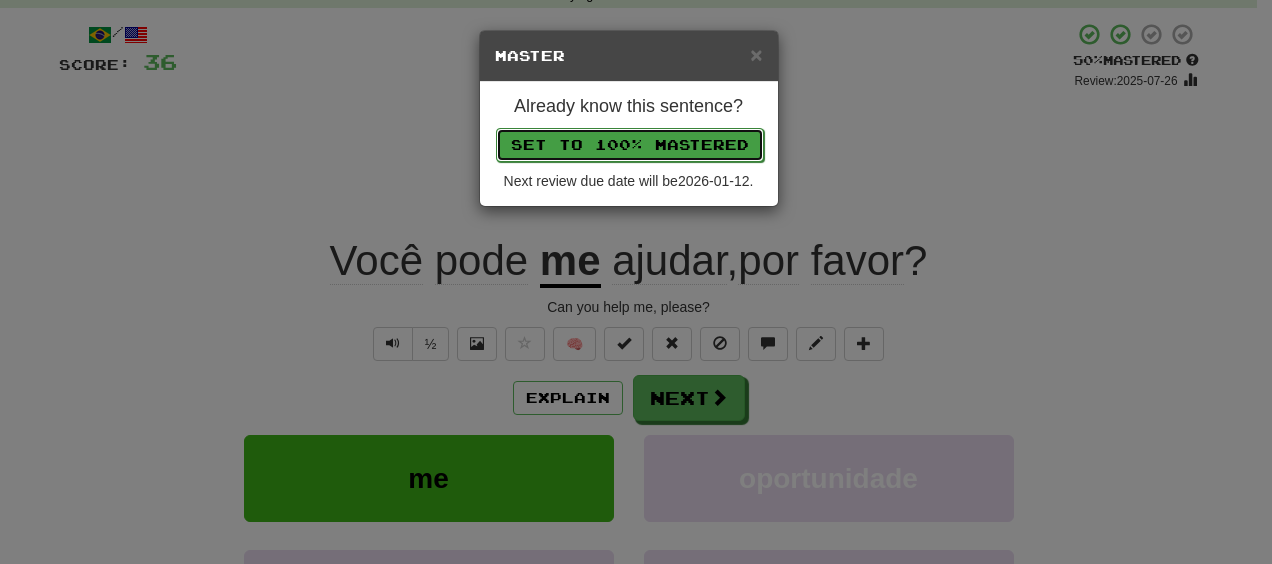click on "Set to 100% Mastered" at bounding box center [630, 145] 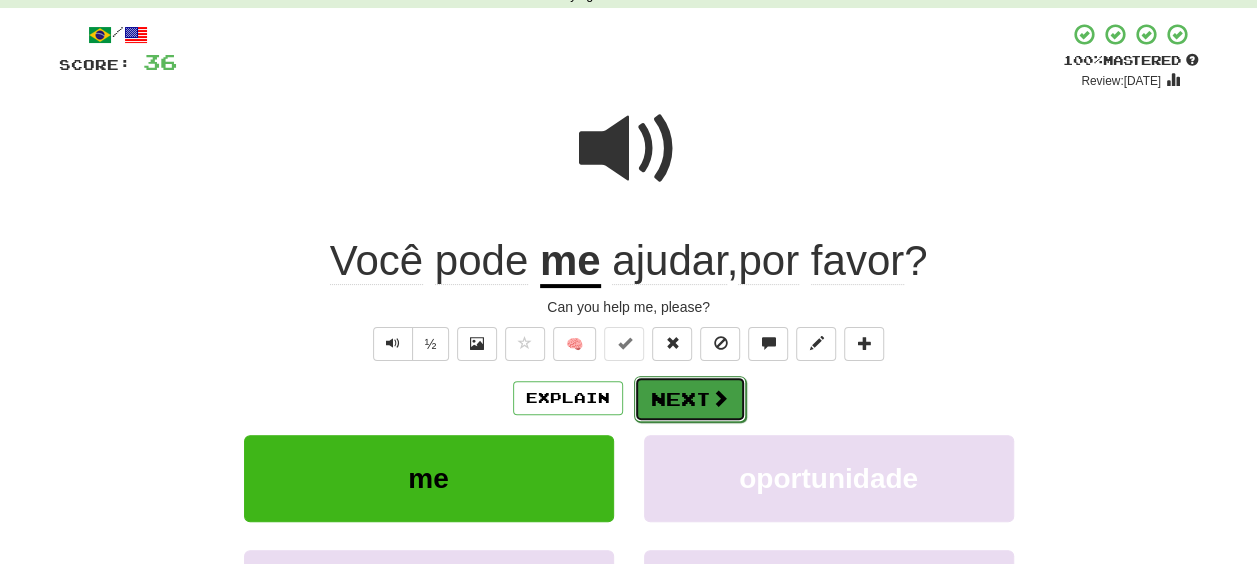 click on "Next" at bounding box center (690, 399) 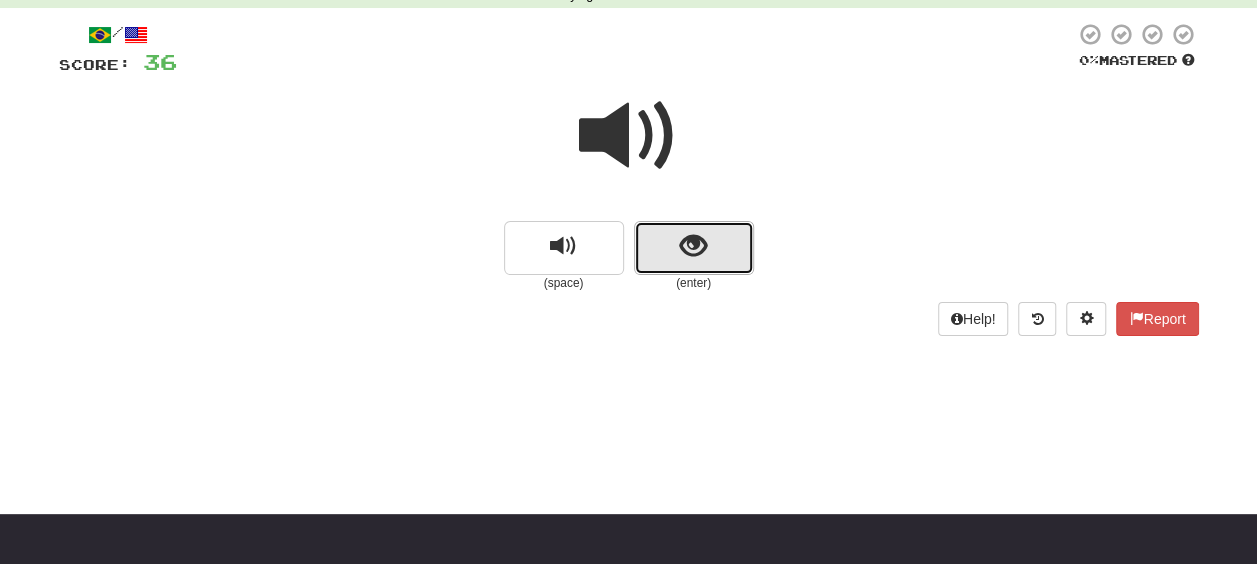 click at bounding box center [694, 248] 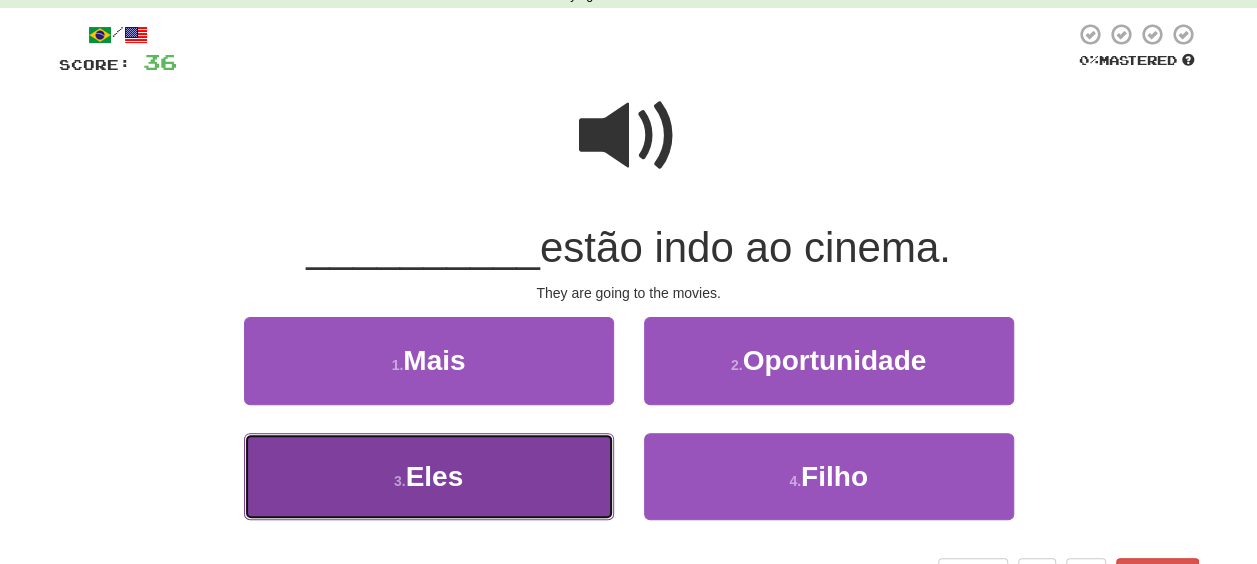 click on "3 .  Eles" at bounding box center [429, 476] 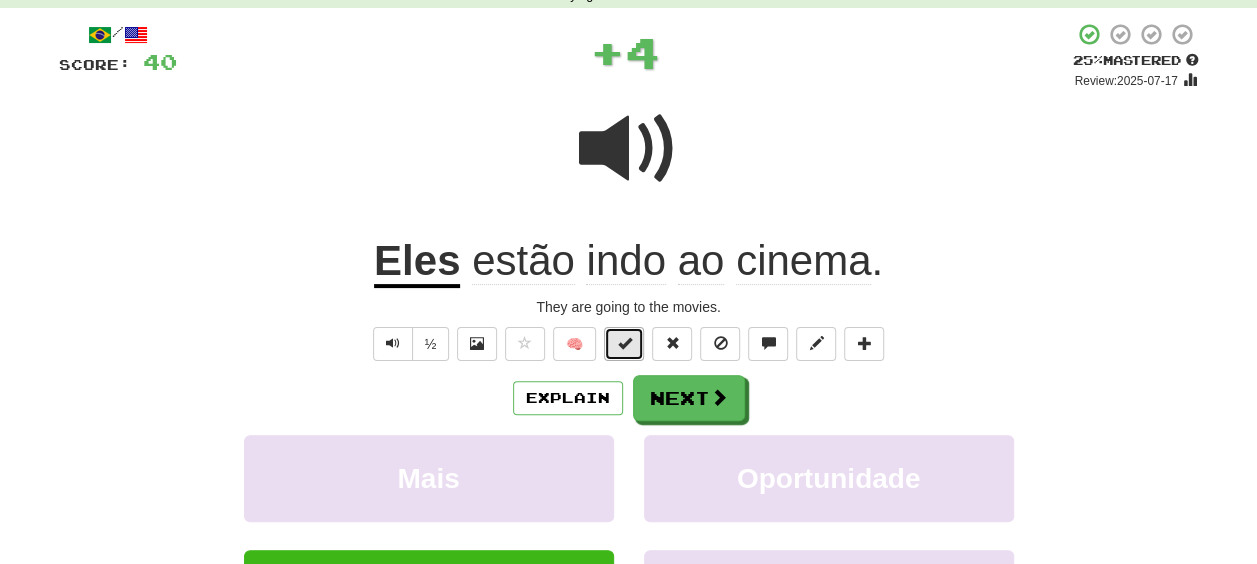 click at bounding box center [624, 344] 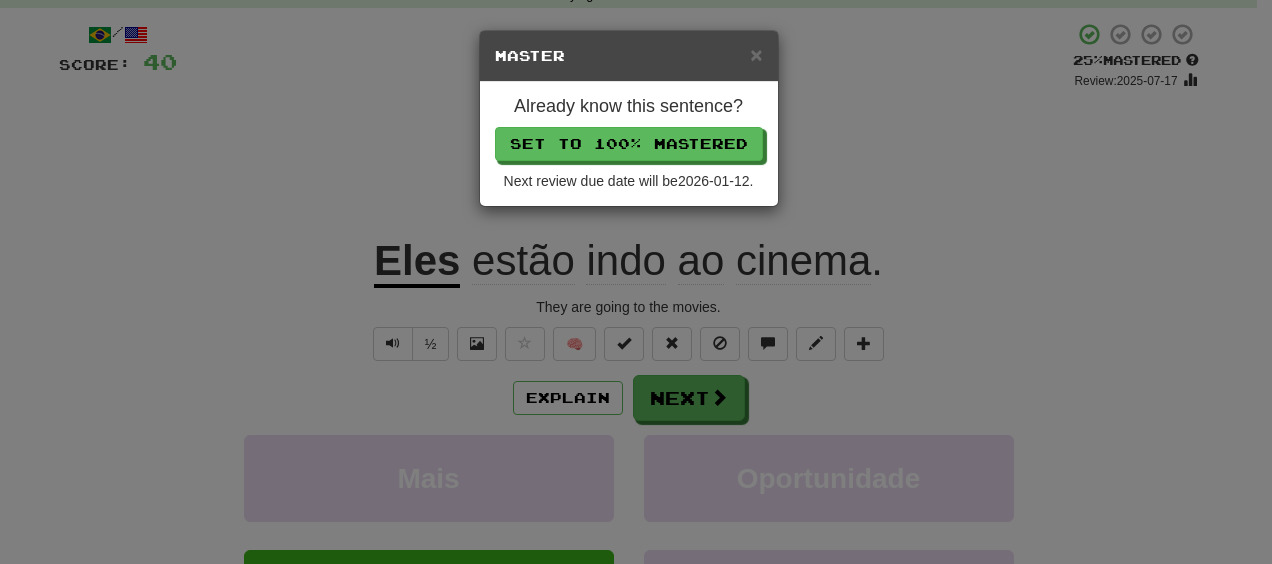 click on "Master" at bounding box center [629, 56] 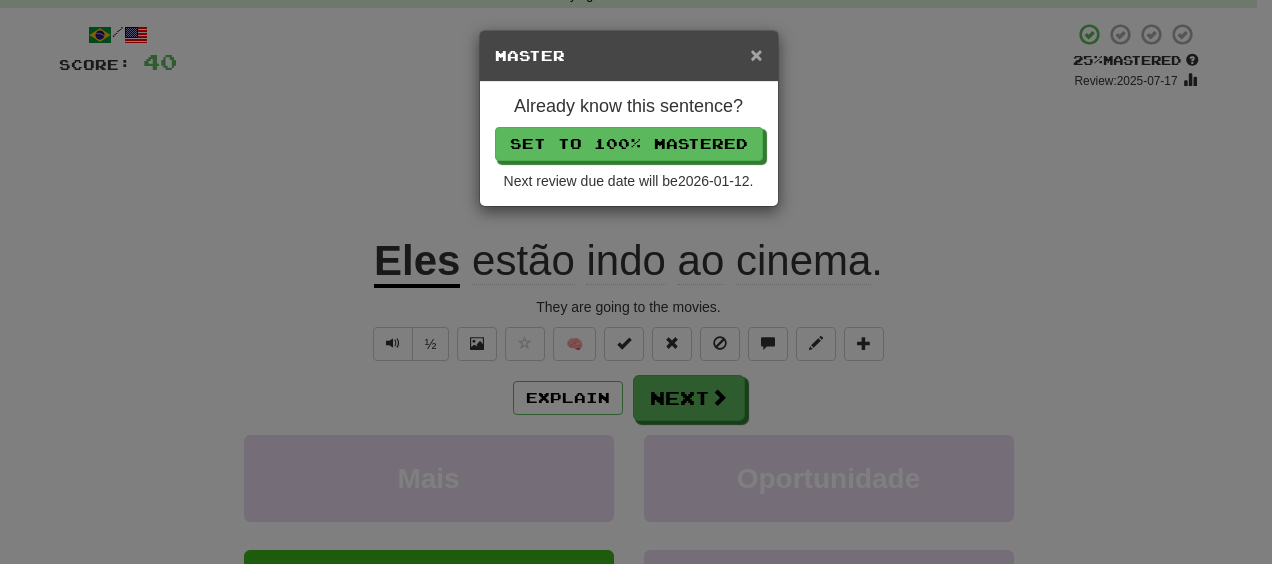 click on "×" at bounding box center (756, 54) 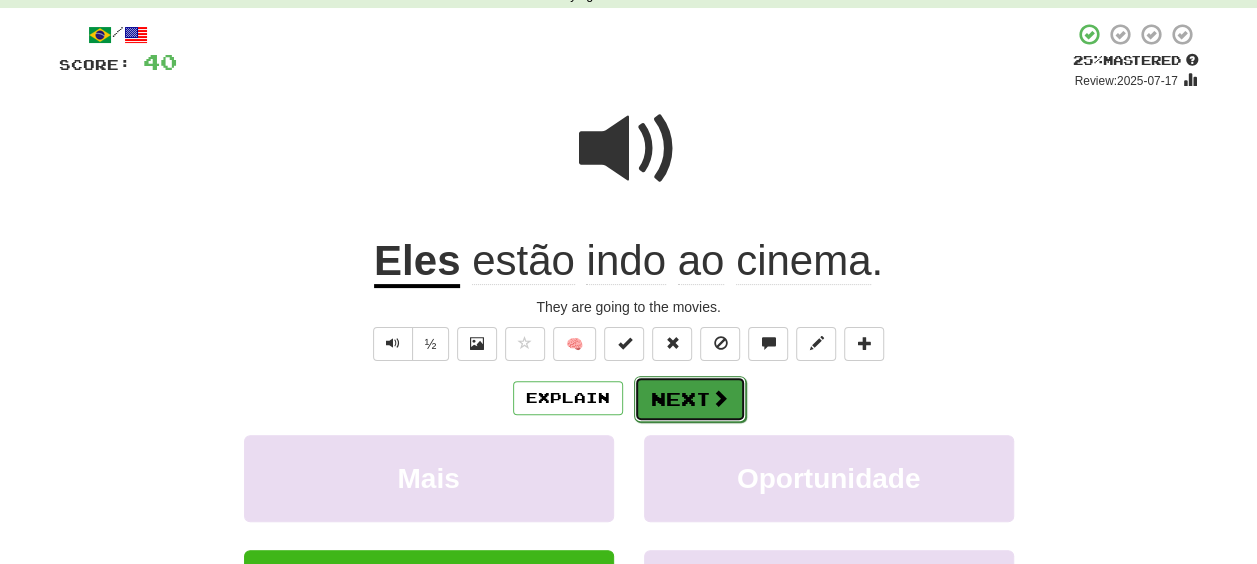 click on "Next" at bounding box center [690, 399] 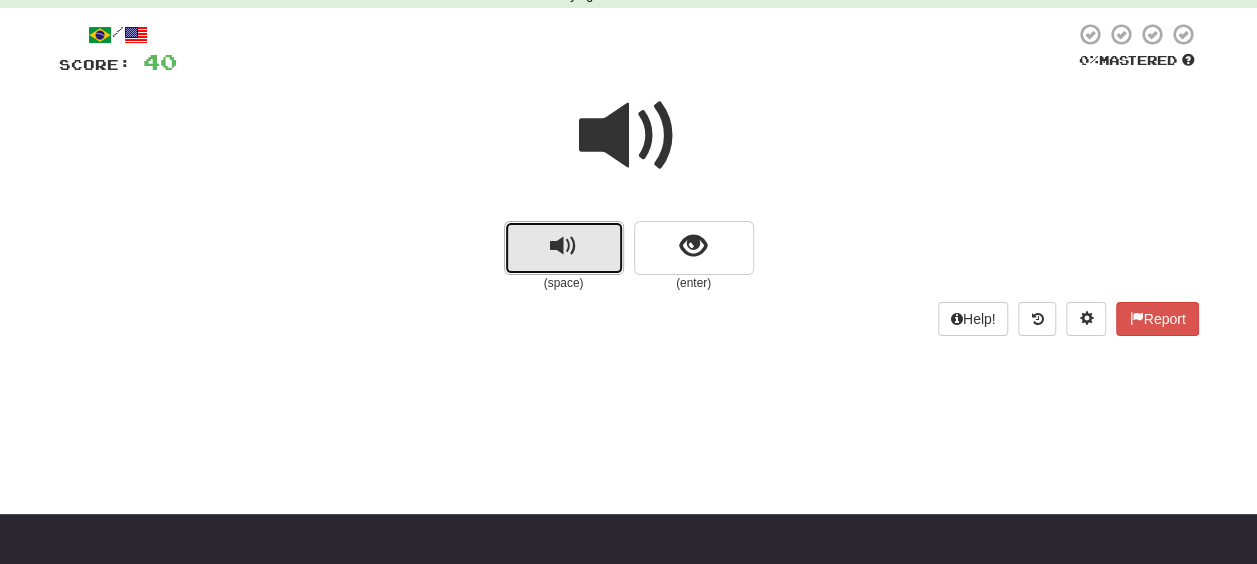 click at bounding box center (564, 248) 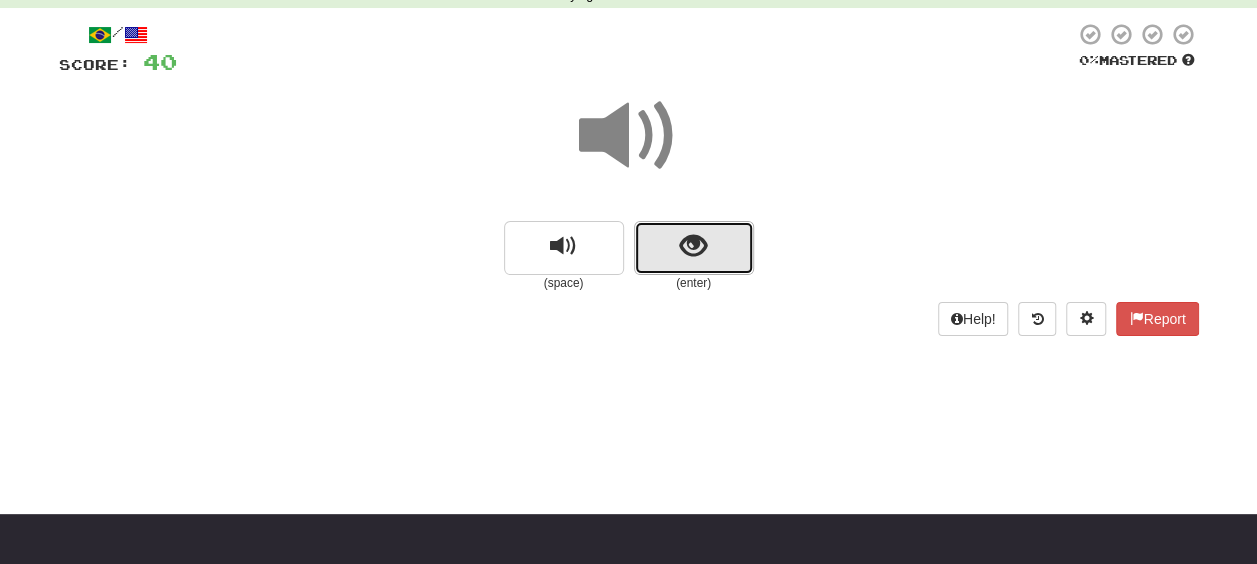 click at bounding box center [694, 248] 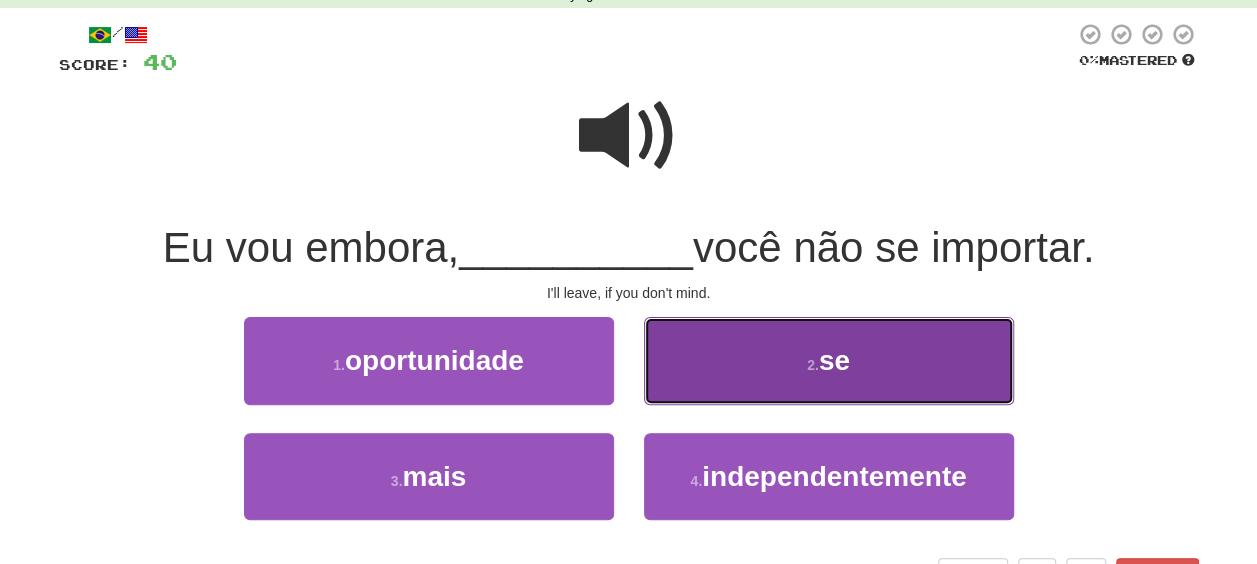 click on "2 .  se" at bounding box center (829, 360) 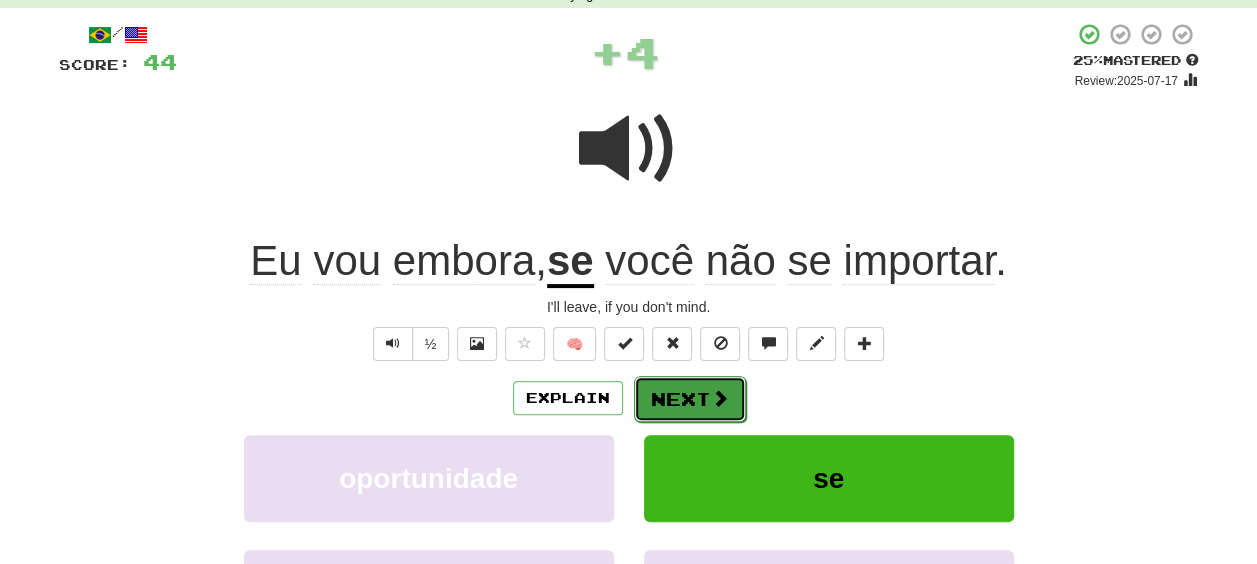 click on "Next" at bounding box center (690, 399) 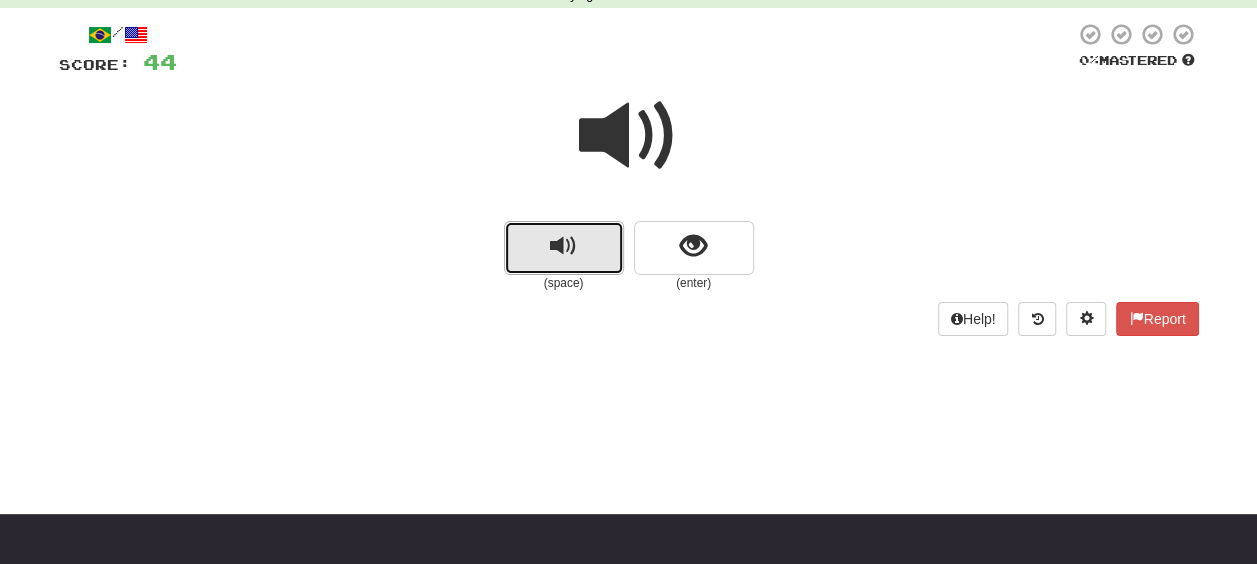 click at bounding box center [564, 248] 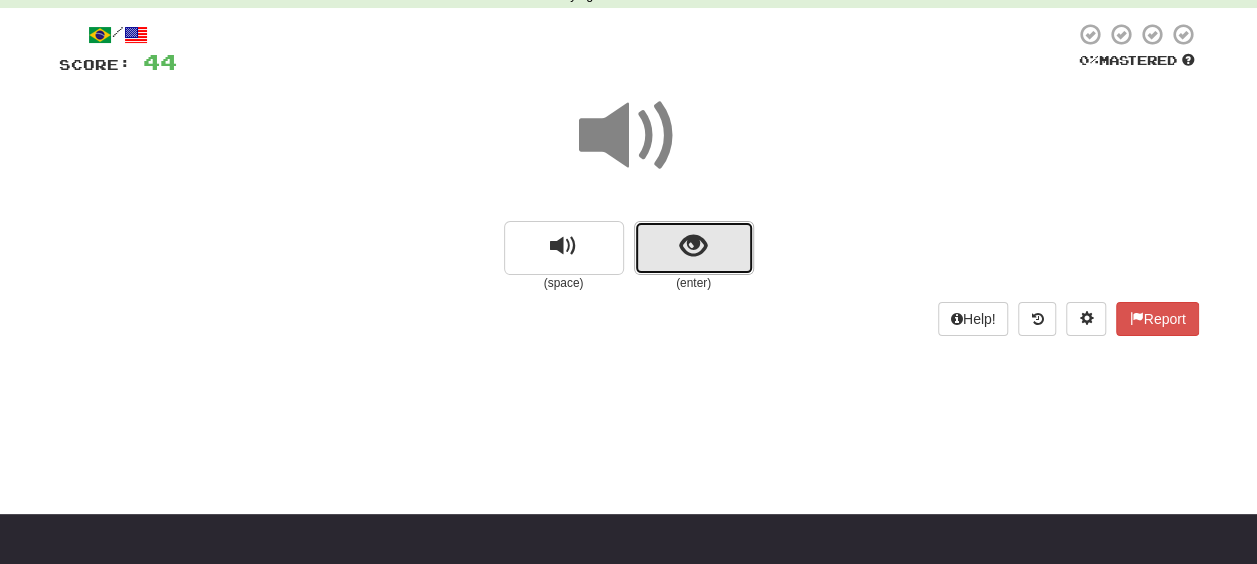 click at bounding box center [694, 248] 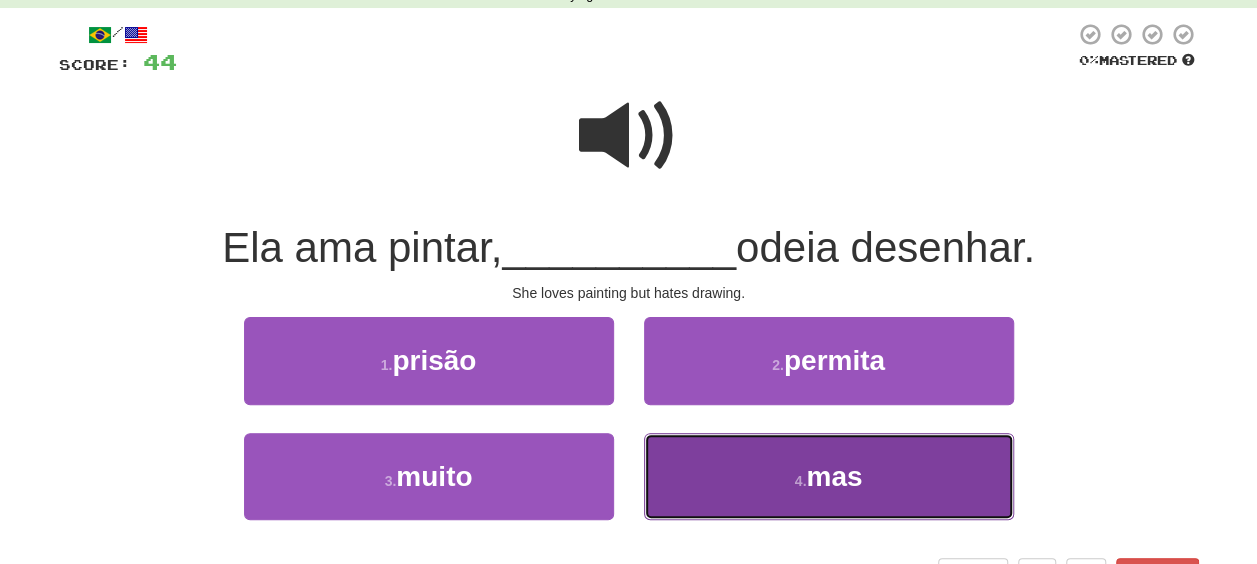 click on "4 .  mas" at bounding box center [829, 476] 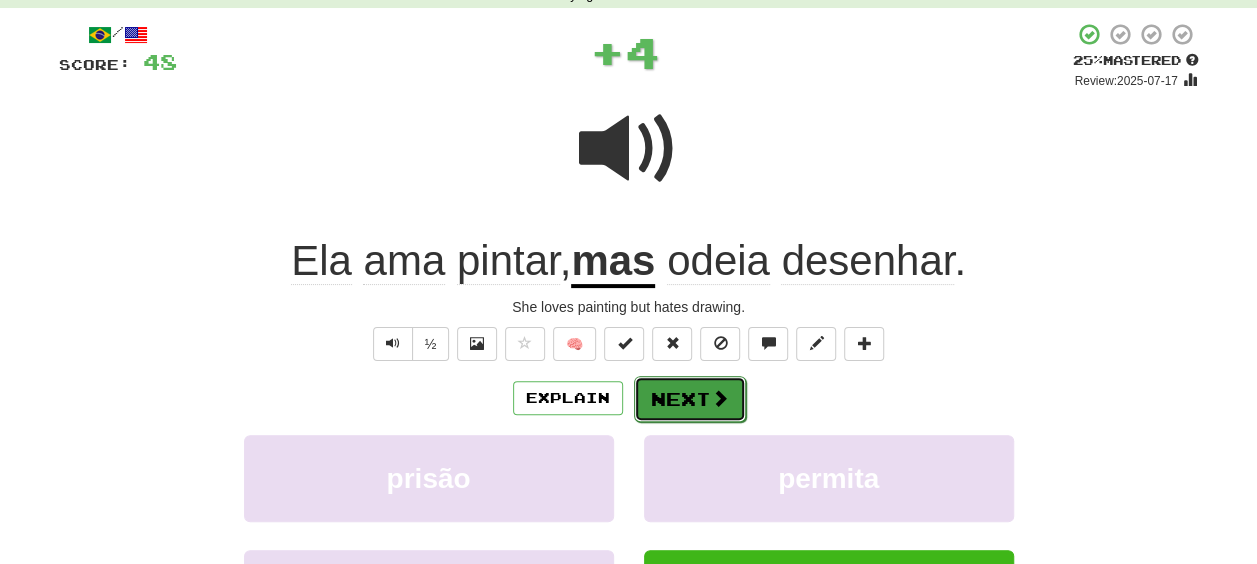 click on "Next" at bounding box center (690, 399) 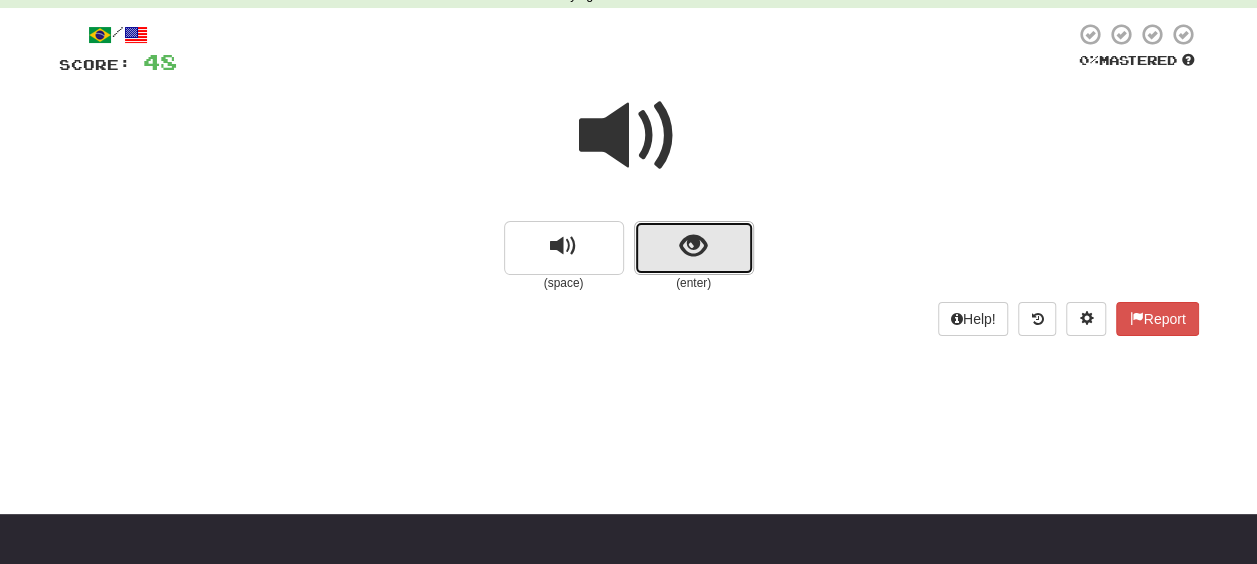click at bounding box center [693, 246] 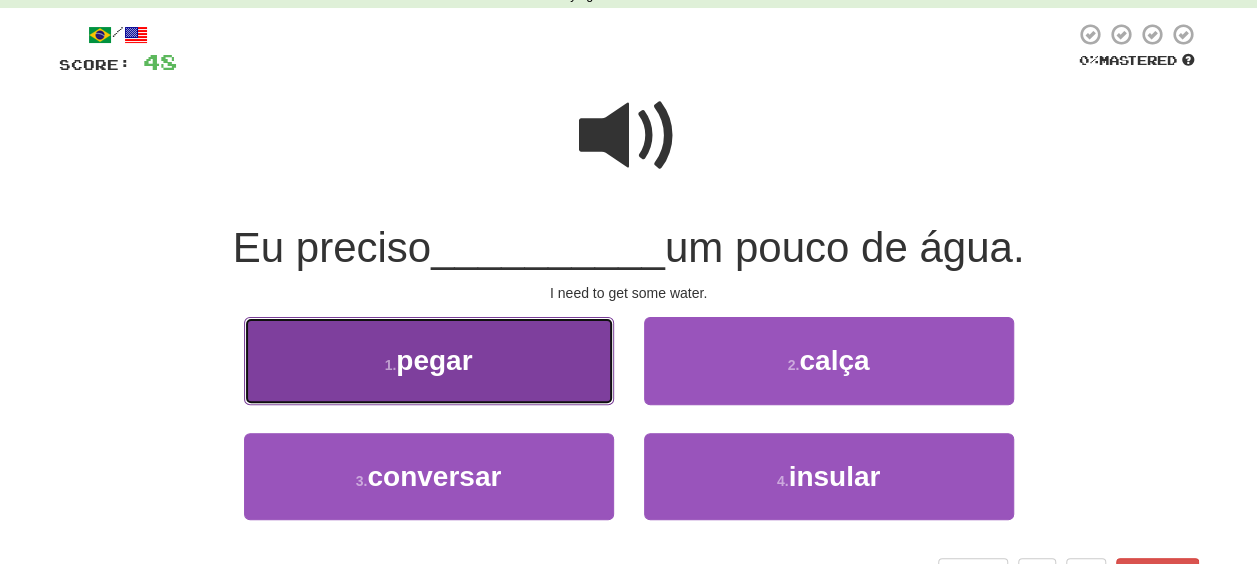 click on "1 .  pegar" at bounding box center (429, 360) 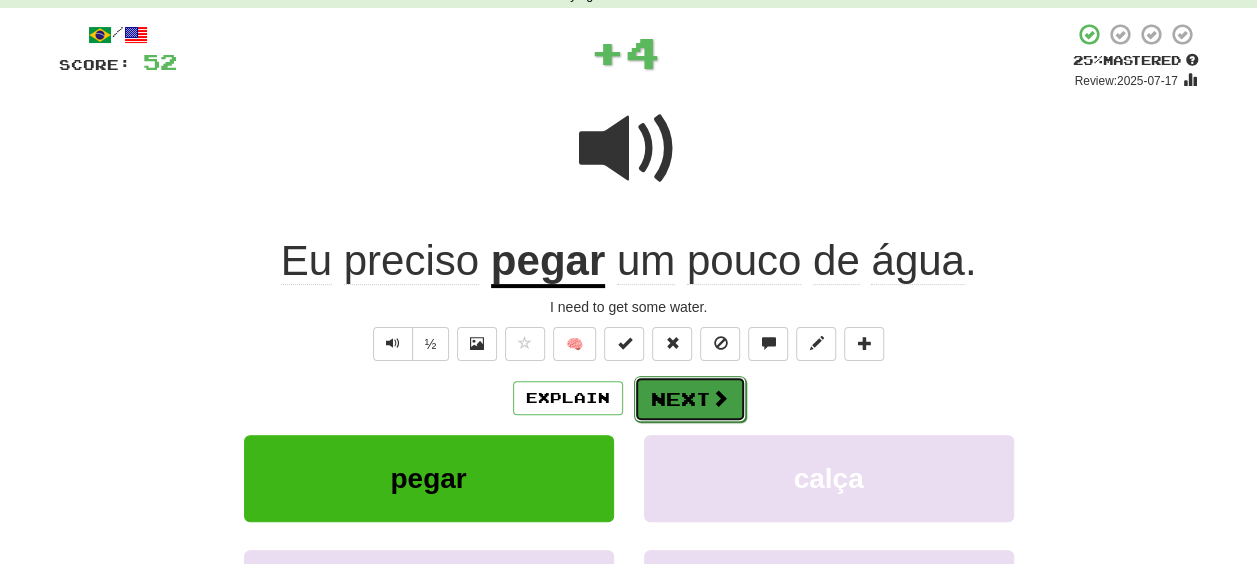 click on "Next" at bounding box center (690, 399) 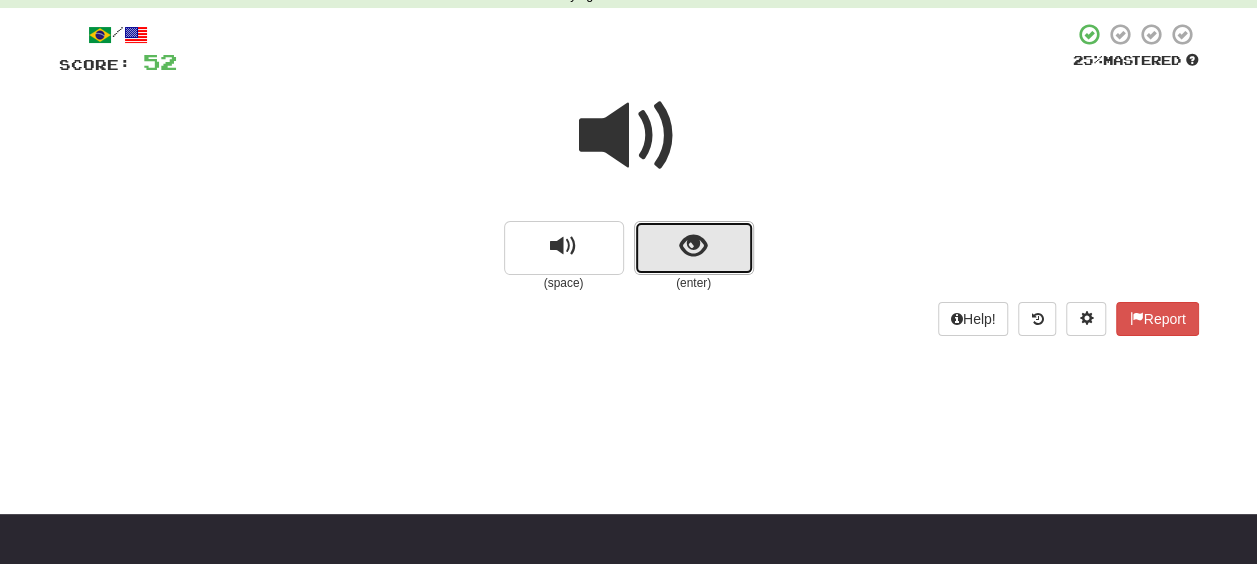 click at bounding box center (694, 248) 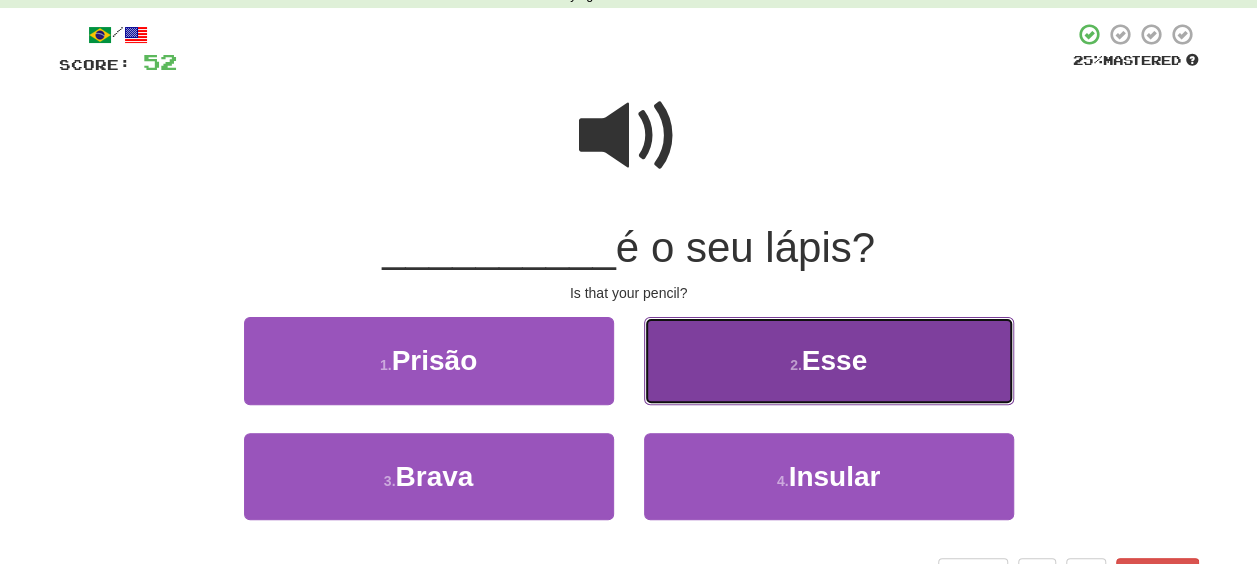 click on "2 .  Esse" at bounding box center [829, 360] 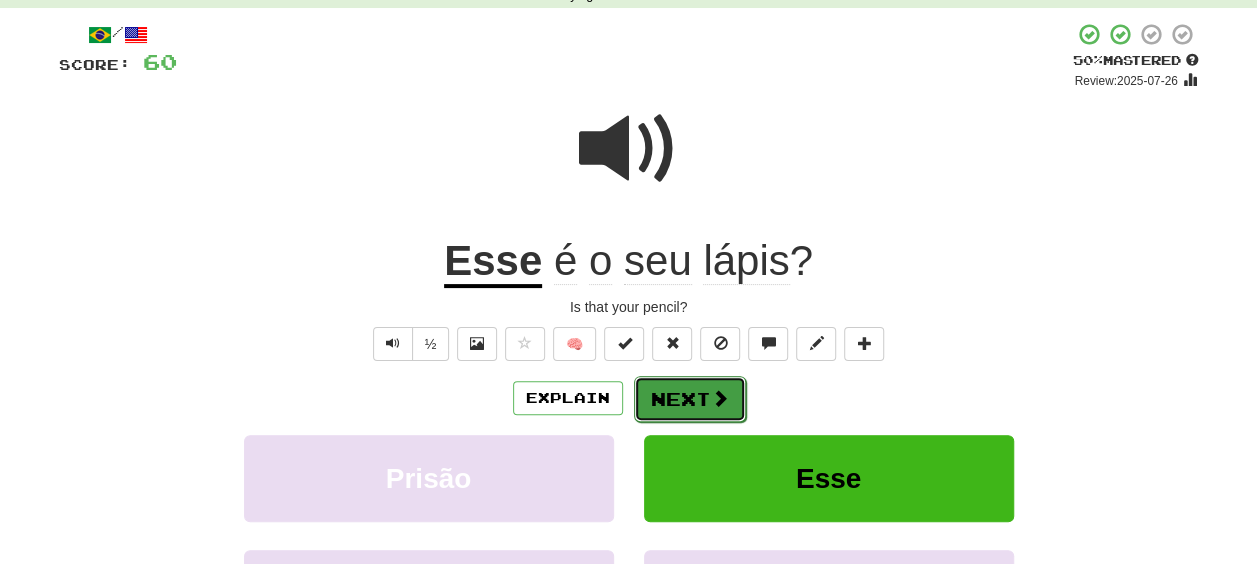 click at bounding box center [720, 398] 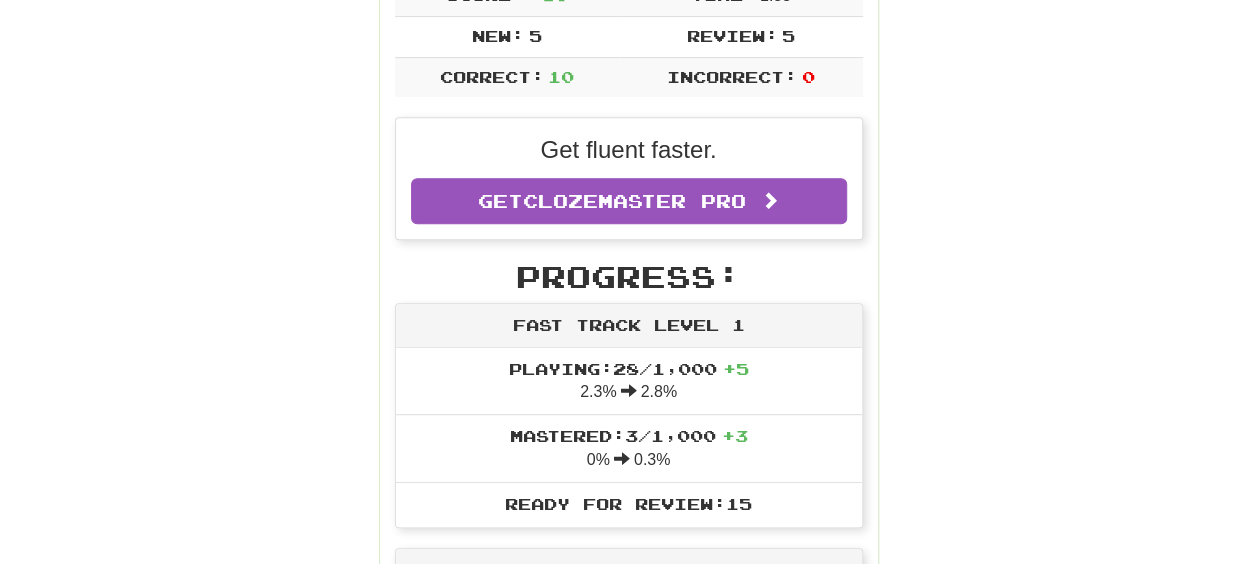 scroll, scrollTop: 0, scrollLeft: 0, axis: both 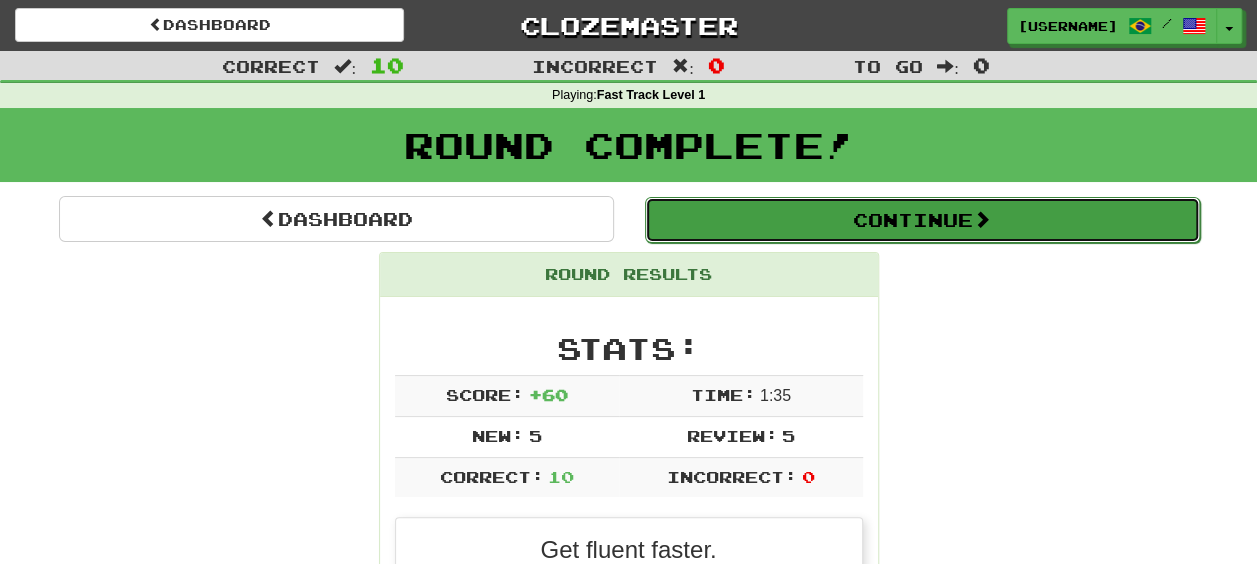 click on "Continue" at bounding box center (922, 220) 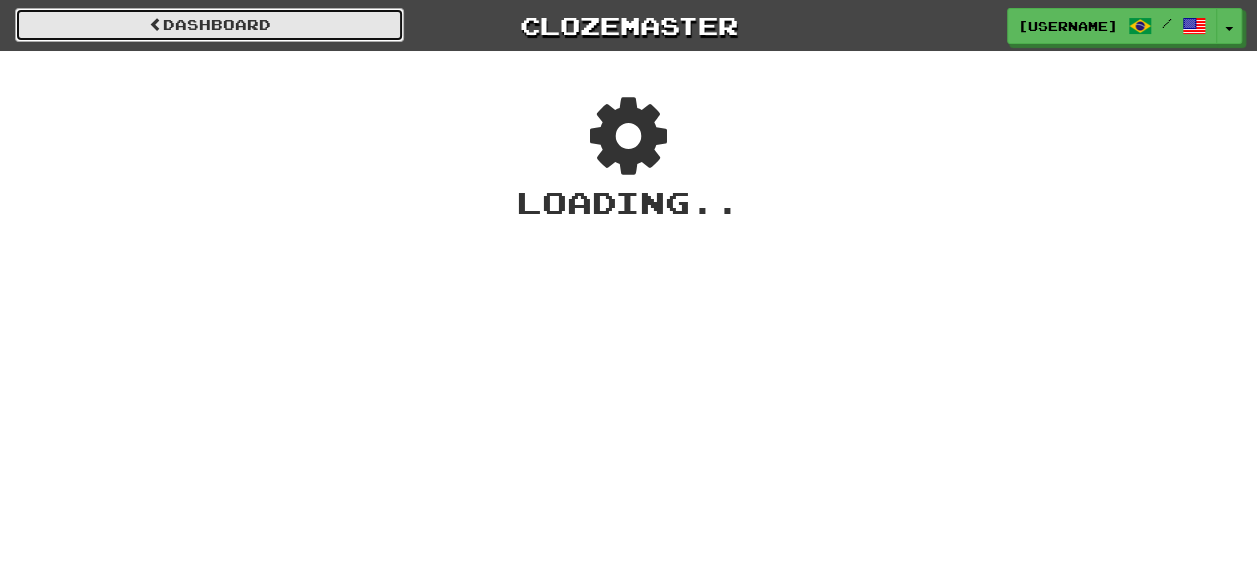 click on "Dashboard" at bounding box center (209, 25) 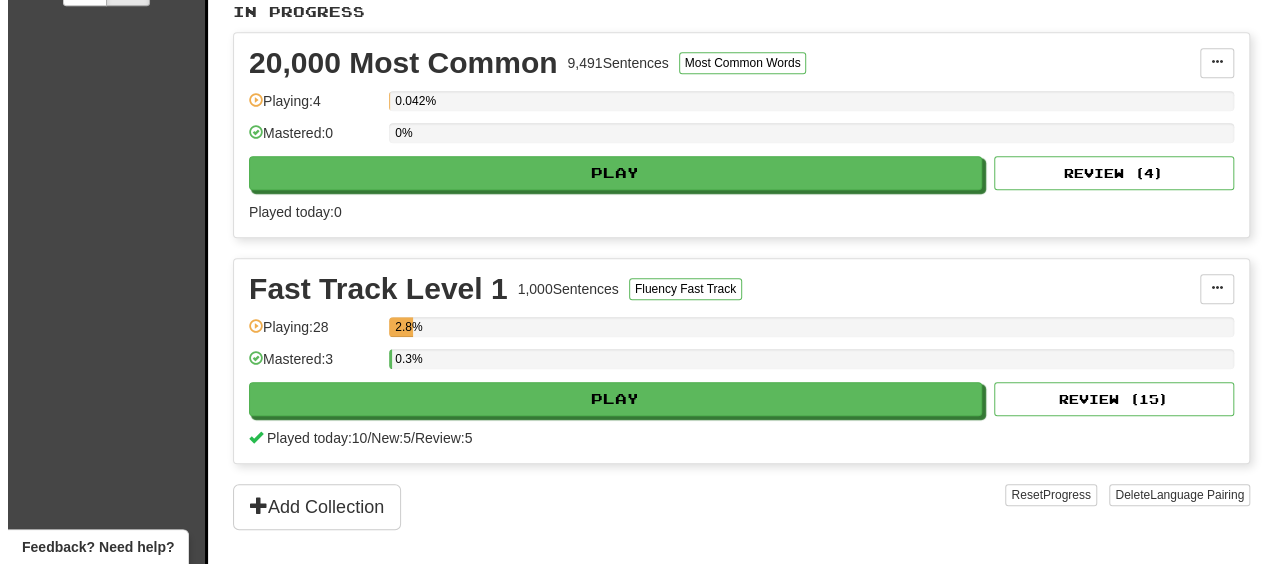 scroll, scrollTop: 500, scrollLeft: 0, axis: vertical 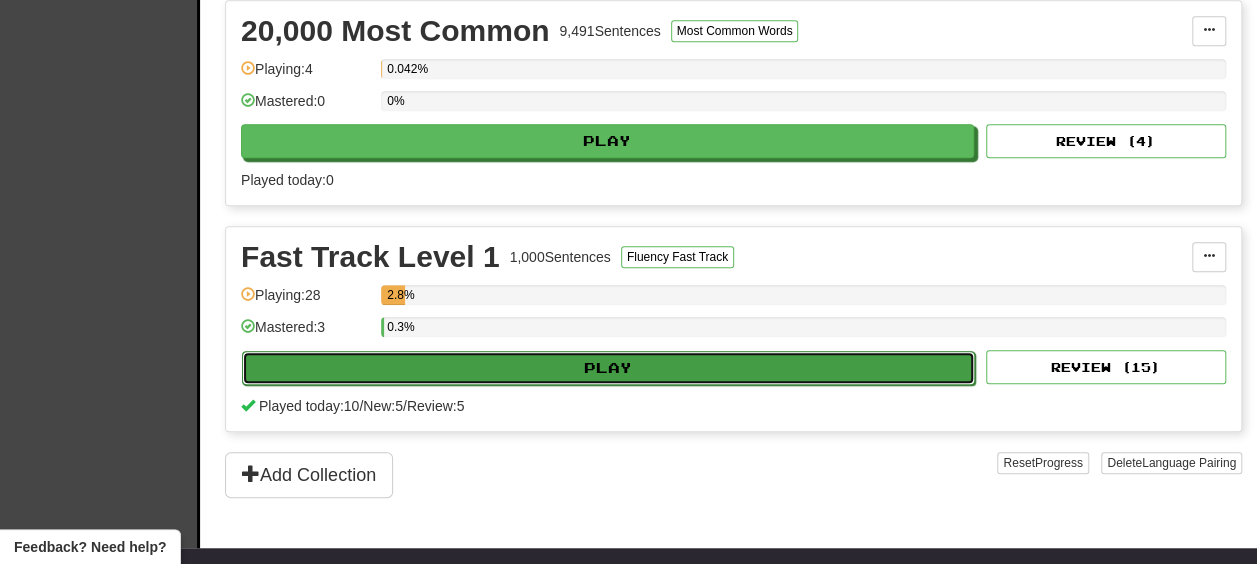 click on "Play" at bounding box center [608, 368] 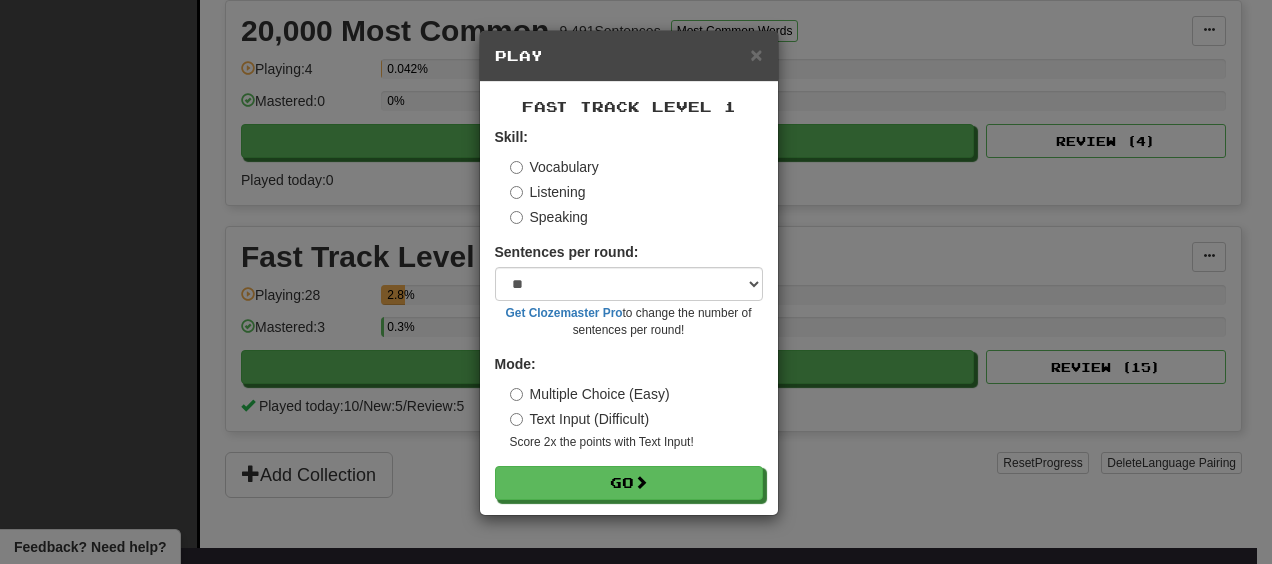 click on "× Play Fast Track Level 1 Skill: Vocabulary Listening Speaking Sentences per round: * ** ** ** ** ** *** ******** Get Clozemaster Pro  to change the number of sentences per round! Mode: Multiple Choice (Easy) Text Input (Difficult) Score 2x the points with Text Input ! Go" at bounding box center (636, 282) 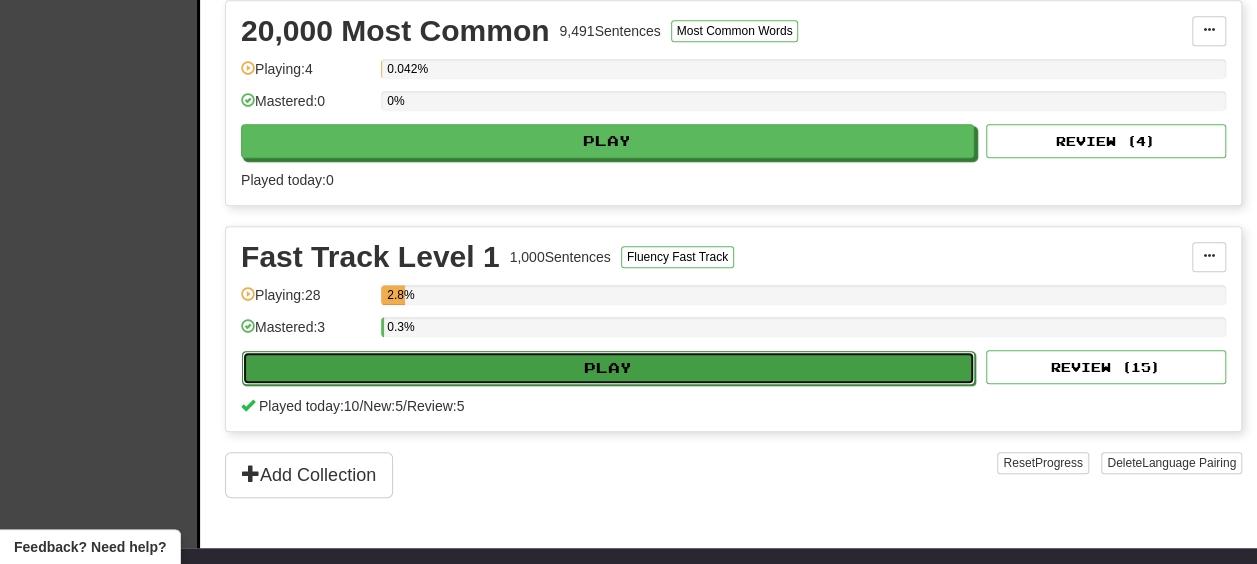 click on "Play" at bounding box center (608, 368) 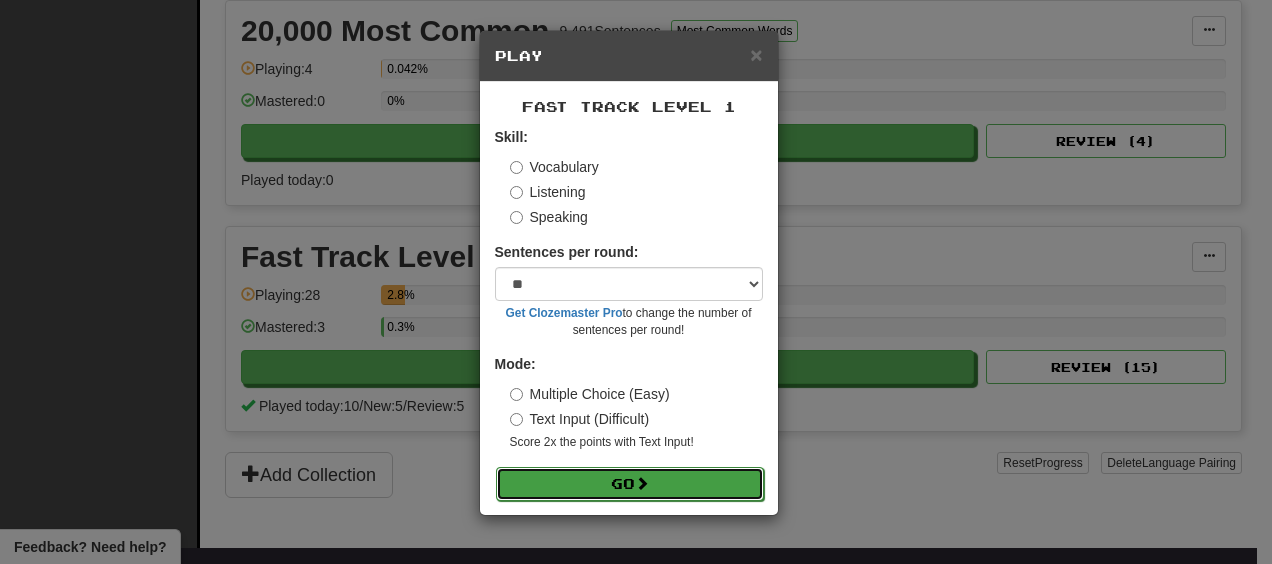 click on "Go" at bounding box center (630, 484) 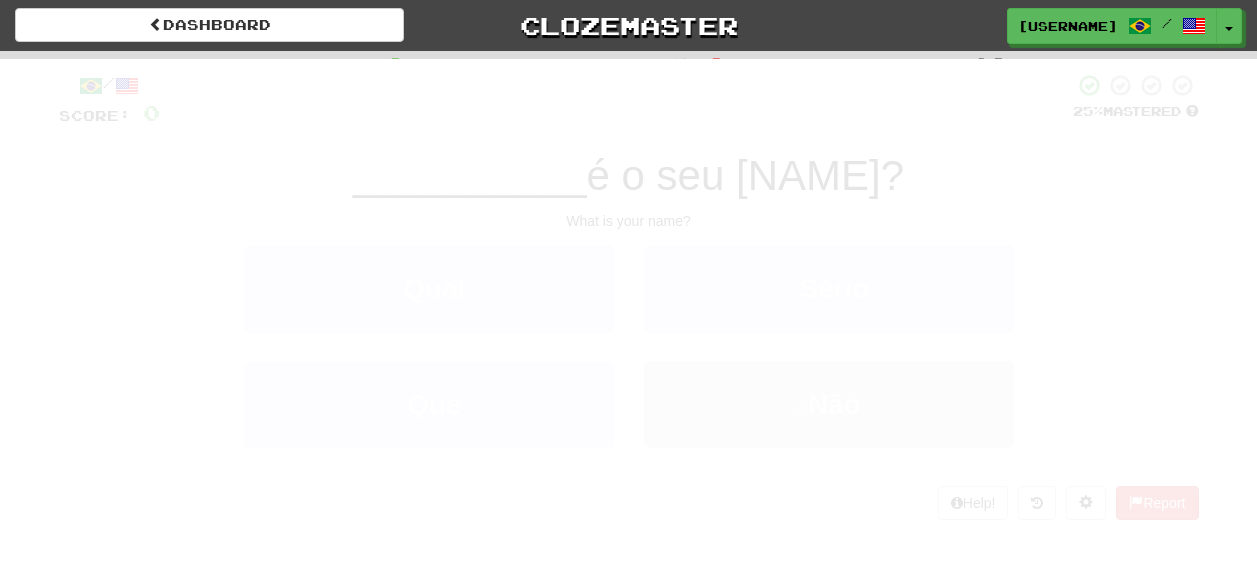 scroll, scrollTop: 0, scrollLeft: 0, axis: both 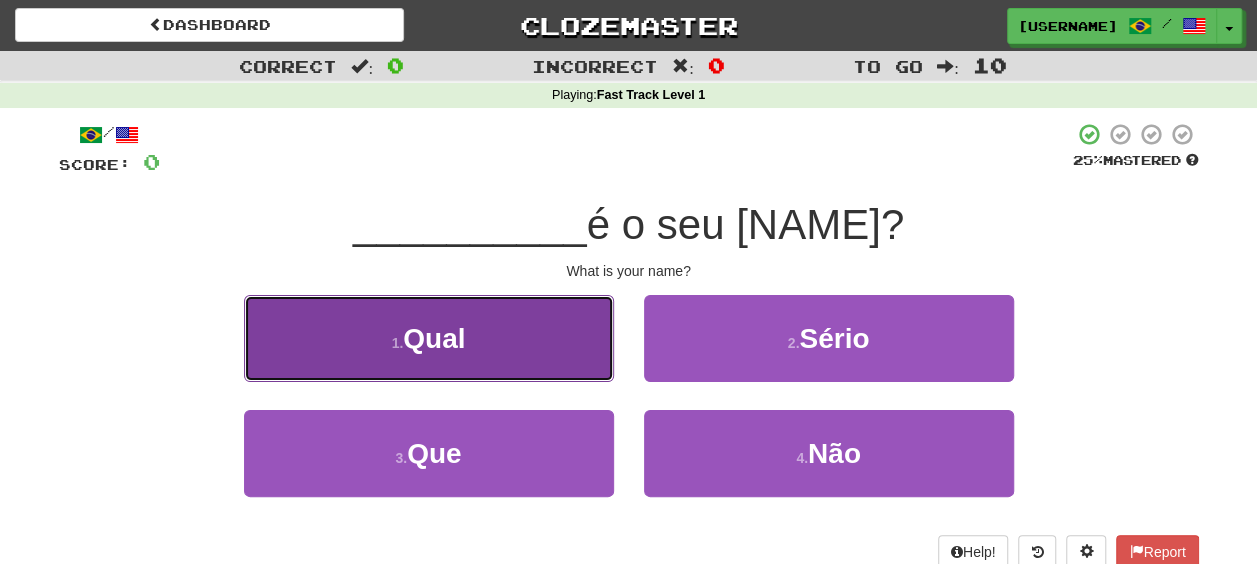 click on "1 .  Qual" at bounding box center [429, 338] 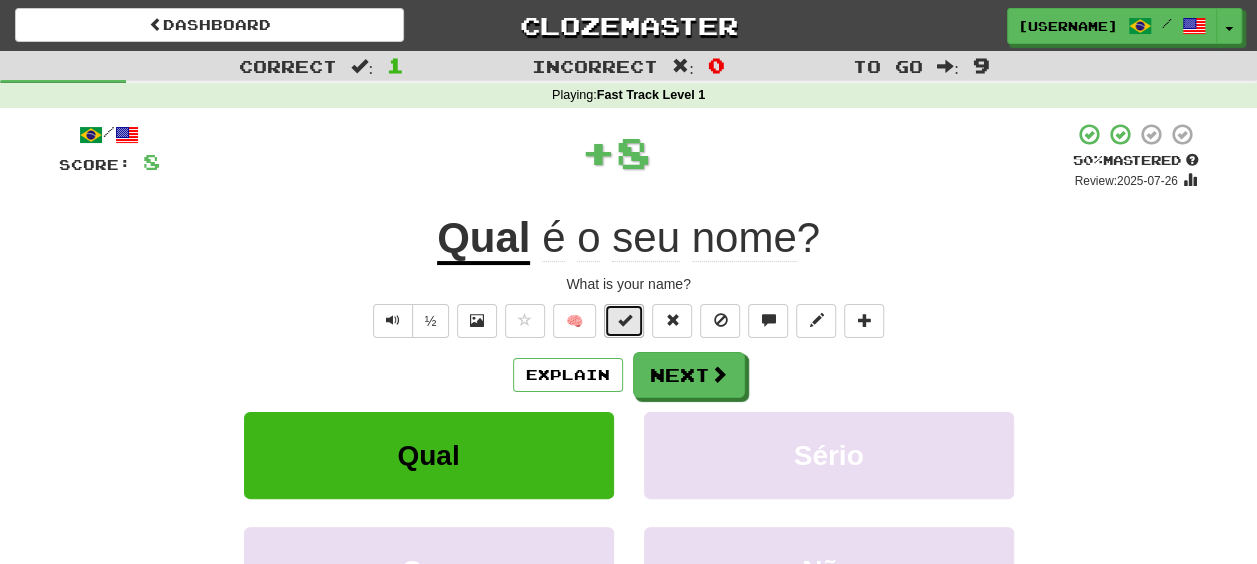 click at bounding box center (624, 321) 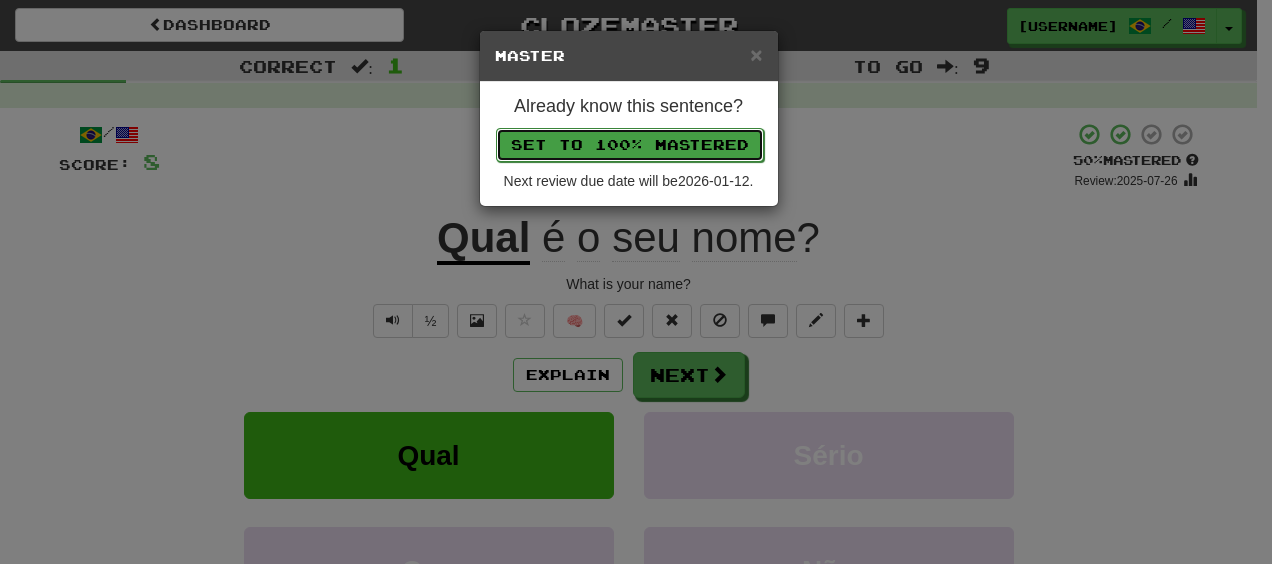 click on "Set to 100% Mastered" at bounding box center [630, 145] 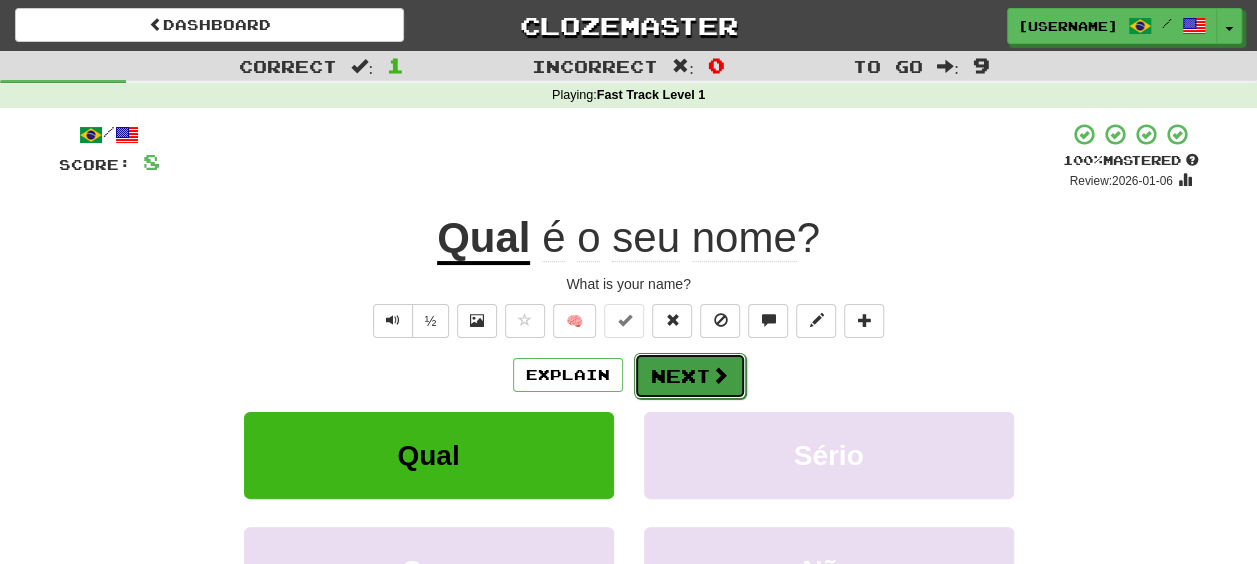 click on "Next" at bounding box center (690, 376) 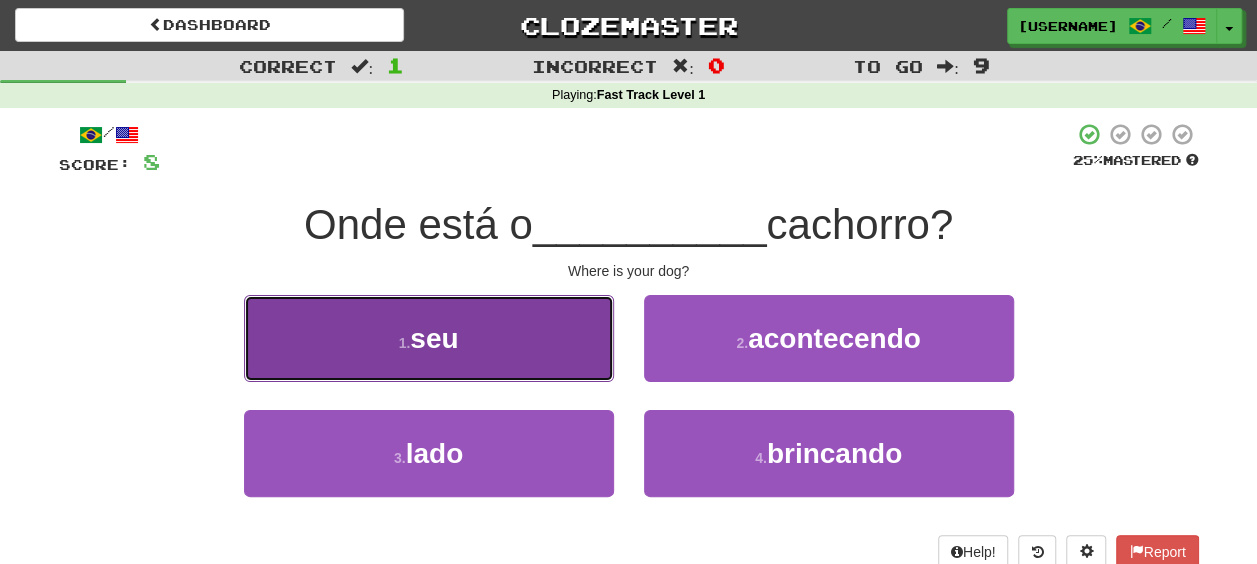click on "1 .  seu" at bounding box center [429, 338] 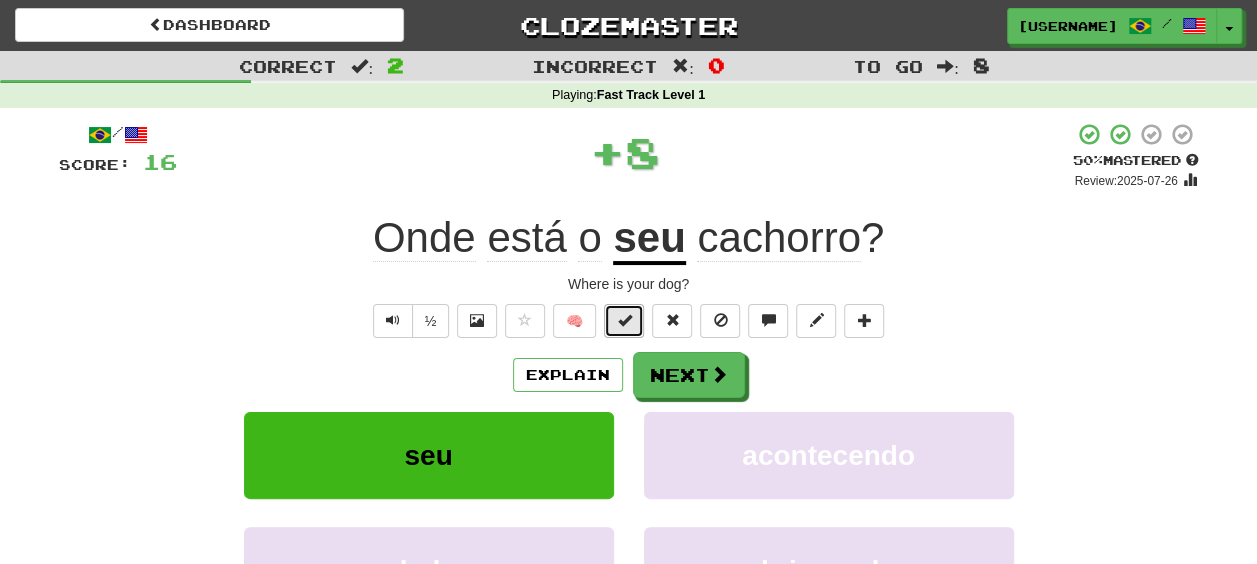 click at bounding box center (624, 321) 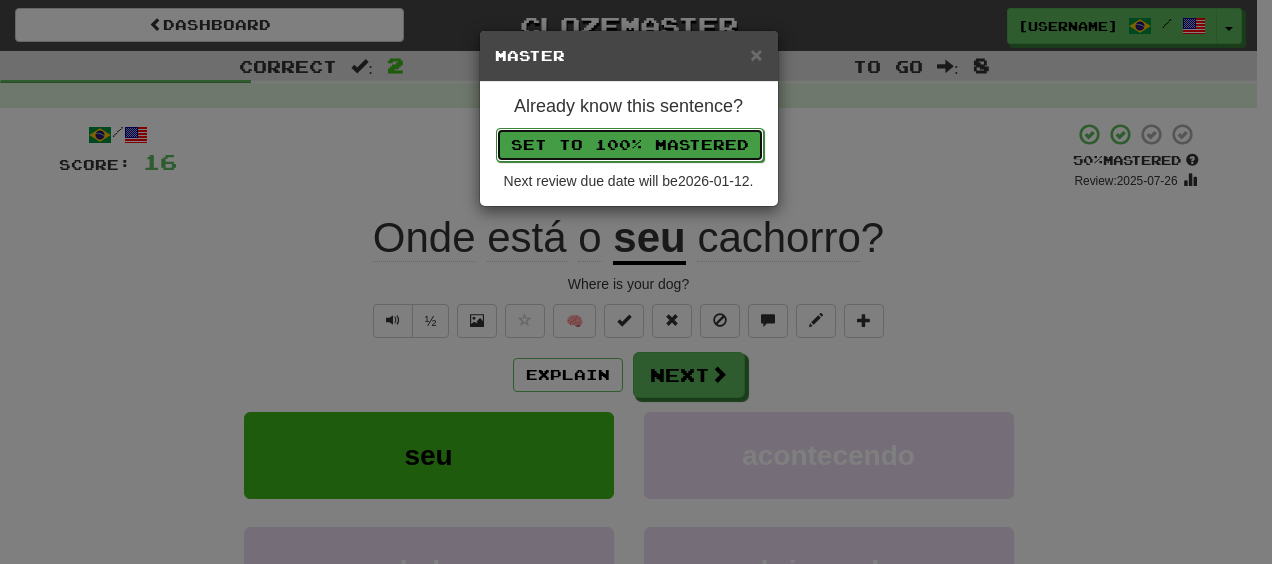 click on "Set to 100% Mastered" at bounding box center [630, 145] 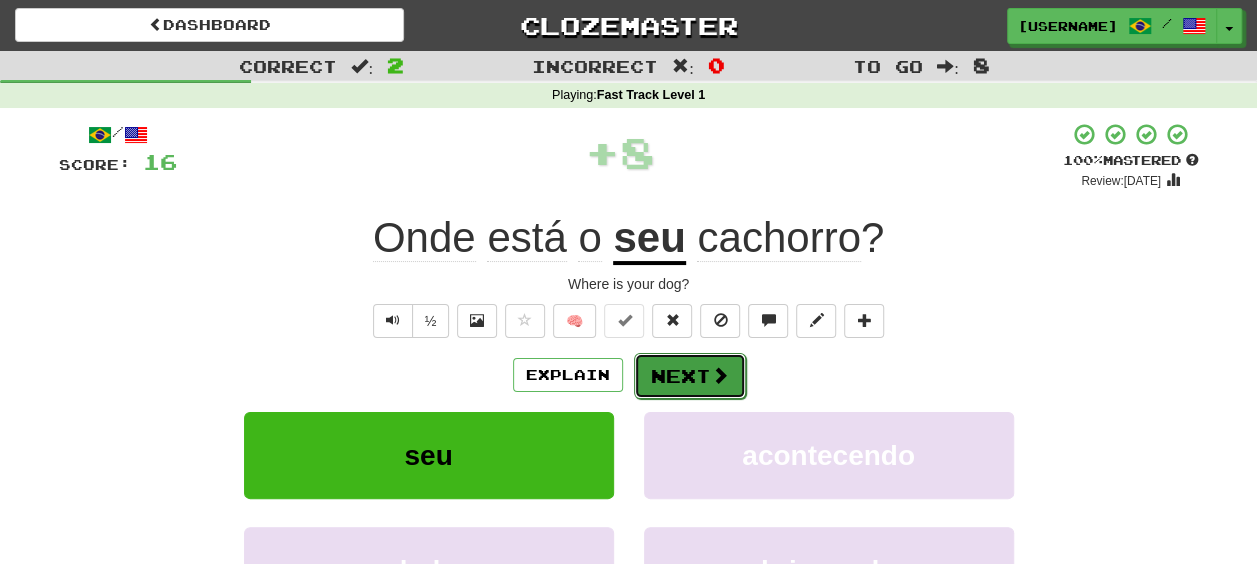 click on "Next" at bounding box center [690, 376] 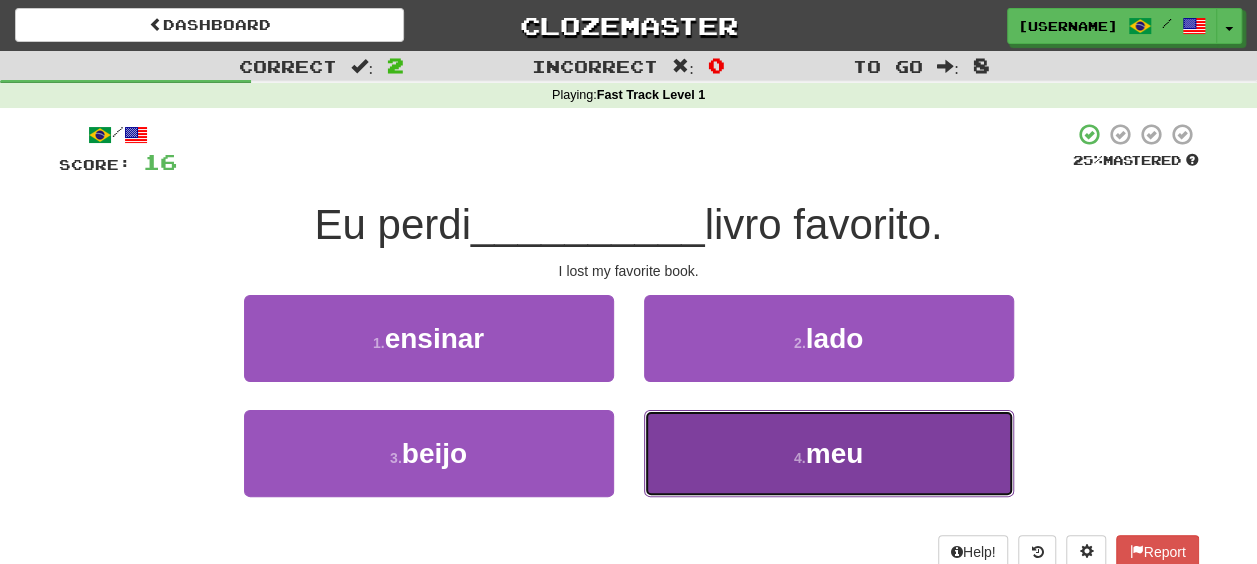 click on "4 .  meu" at bounding box center [829, 453] 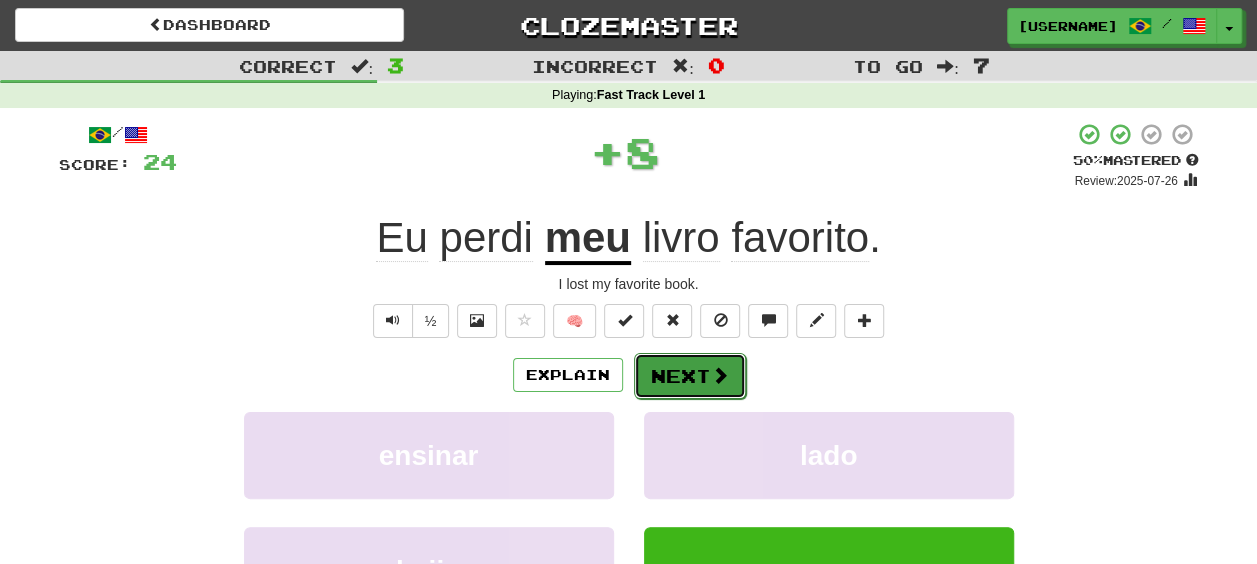 click on "Next" at bounding box center (690, 376) 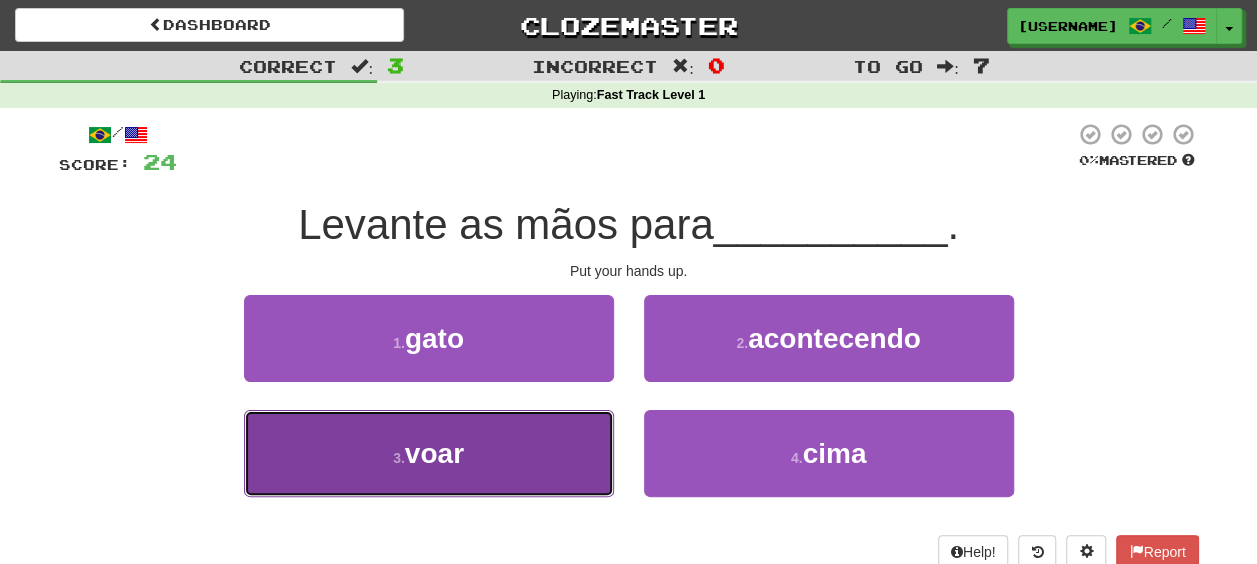 click on "3 .  voar" at bounding box center (429, 453) 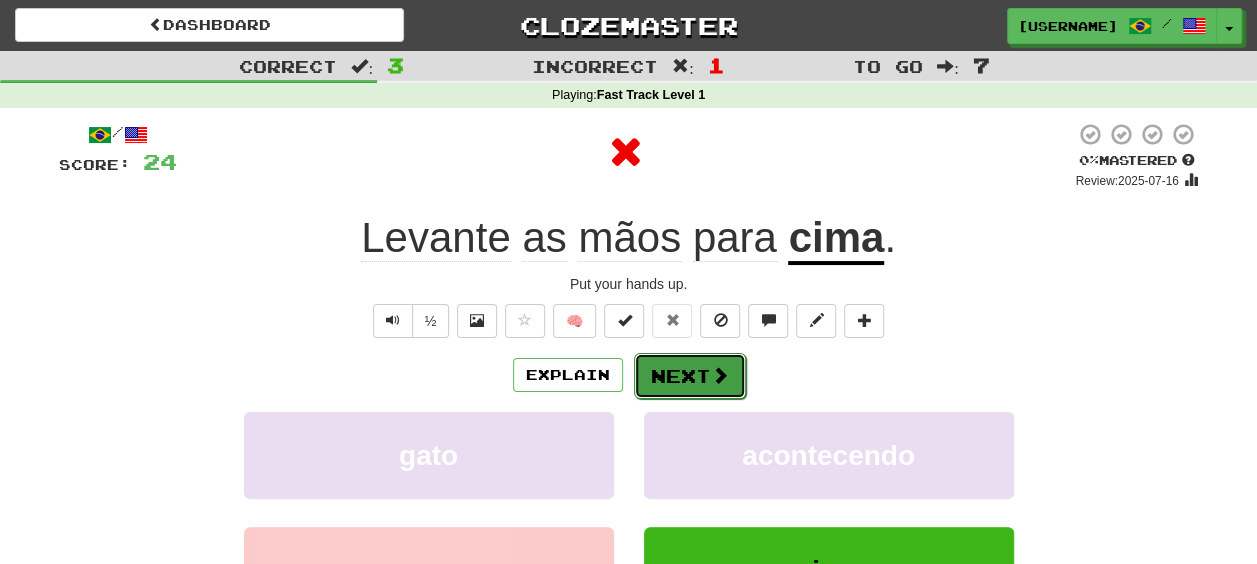 click on "Next" at bounding box center (690, 376) 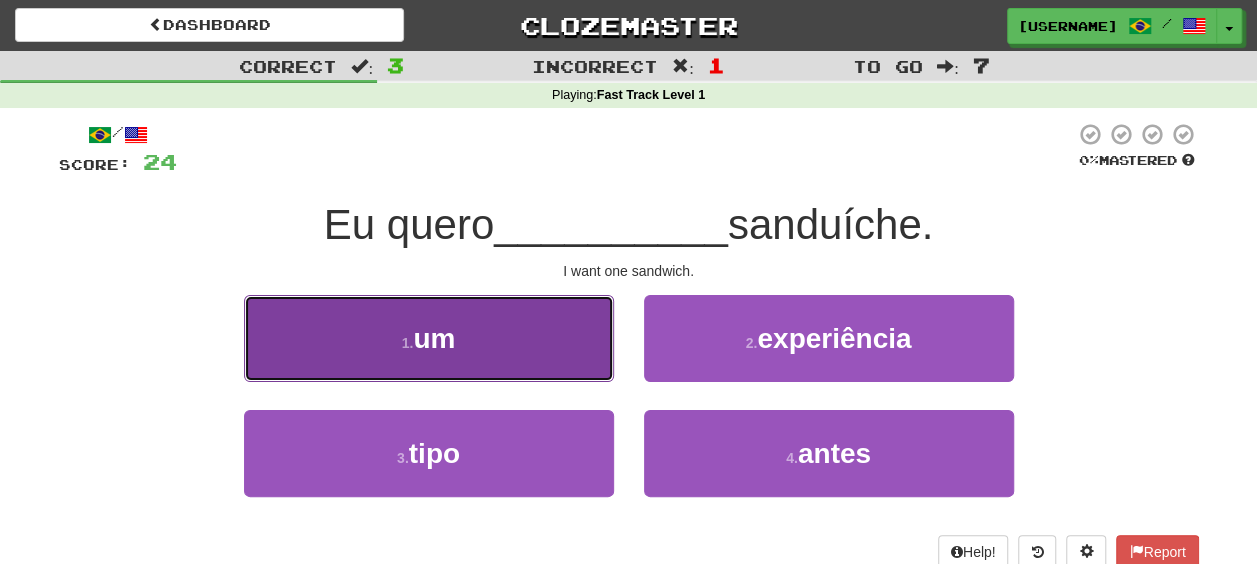 click on "1 .  um" at bounding box center [429, 338] 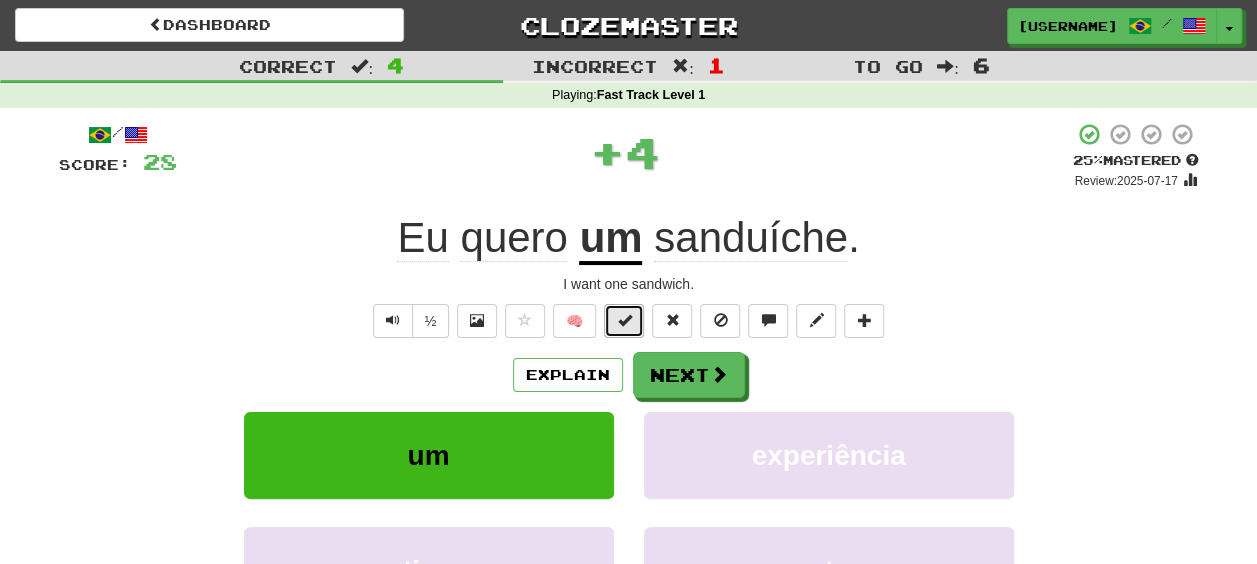 click at bounding box center (624, 320) 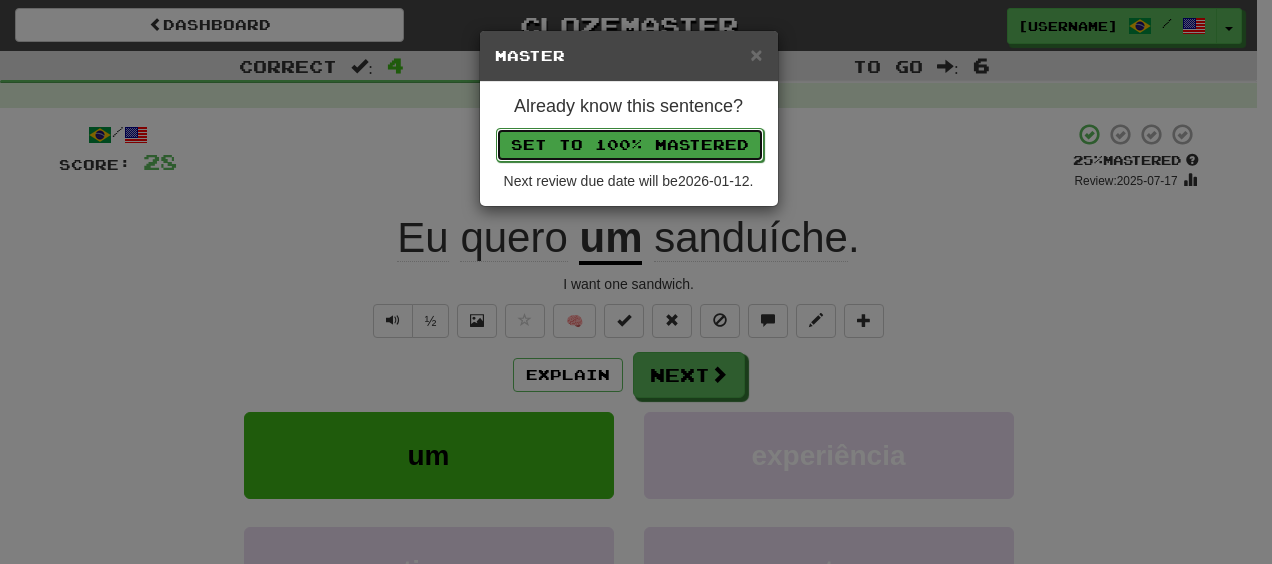 click on "Set to 100% Mastered" at bounding box center (630, 145) 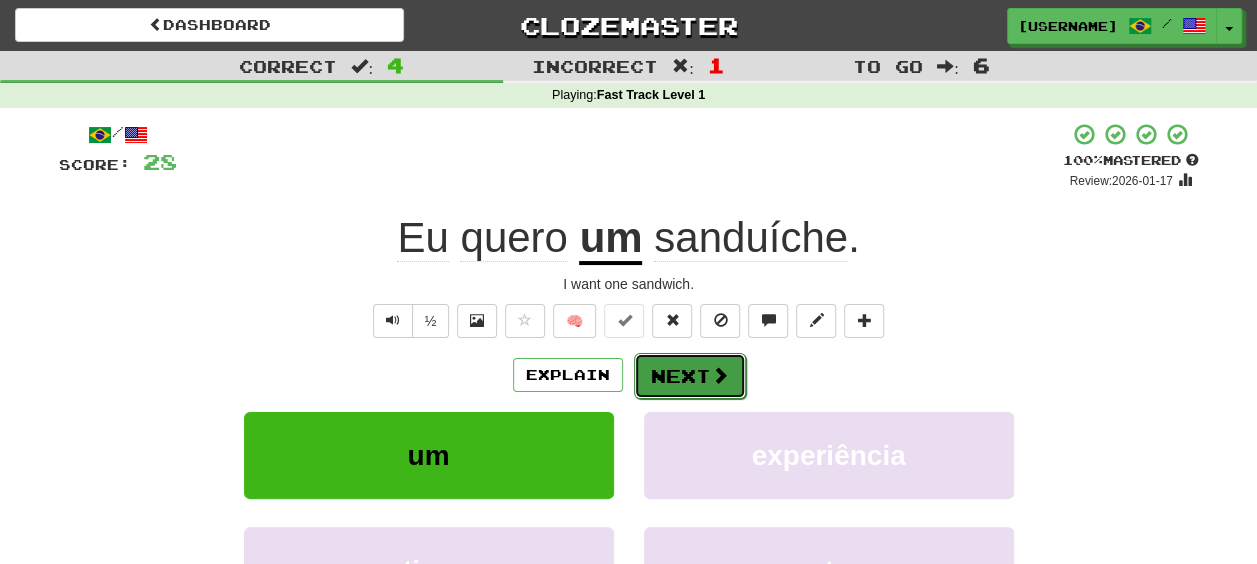 click on "Next" at bounding box center (690, 376) 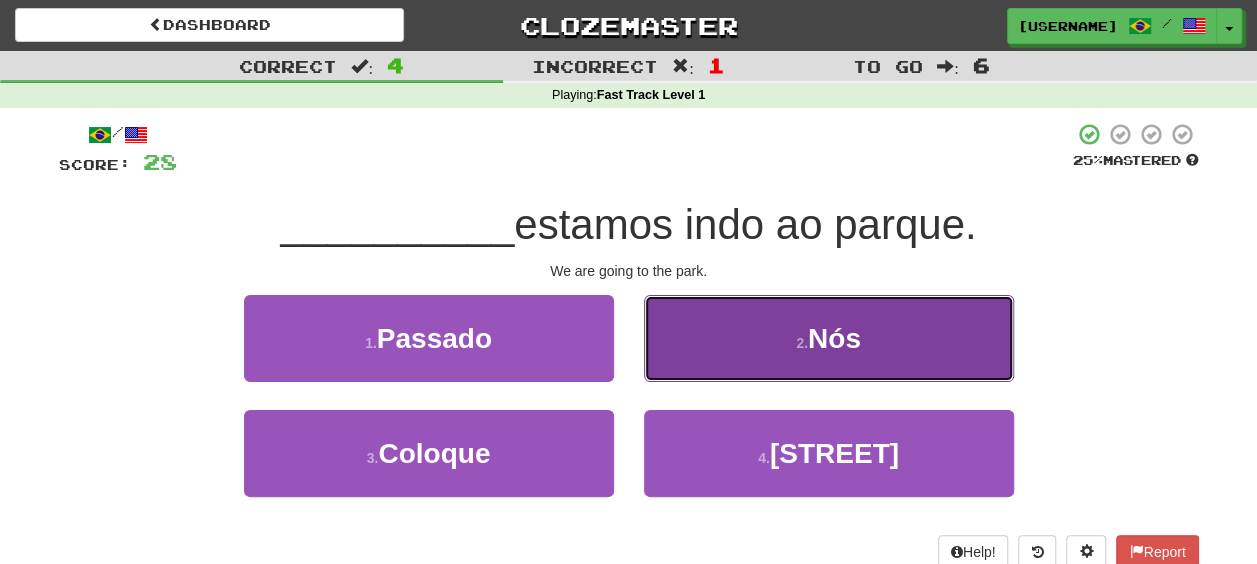 click on "2 .  Nós" at bounding box center (829, 338) 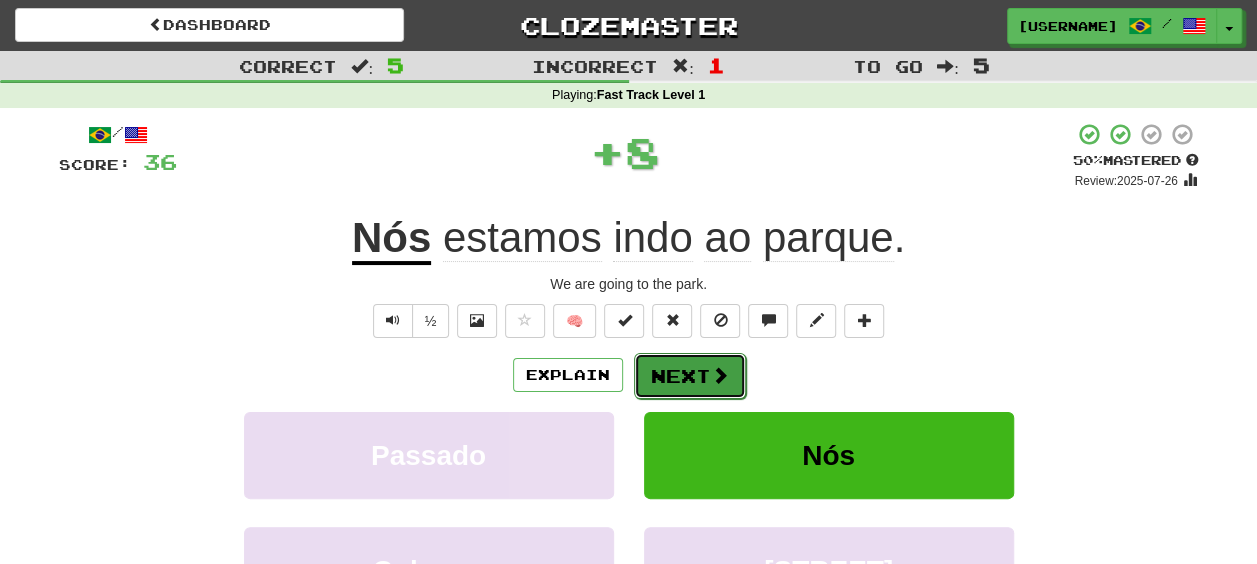 click on "Next" at bounding box center [690, 376] 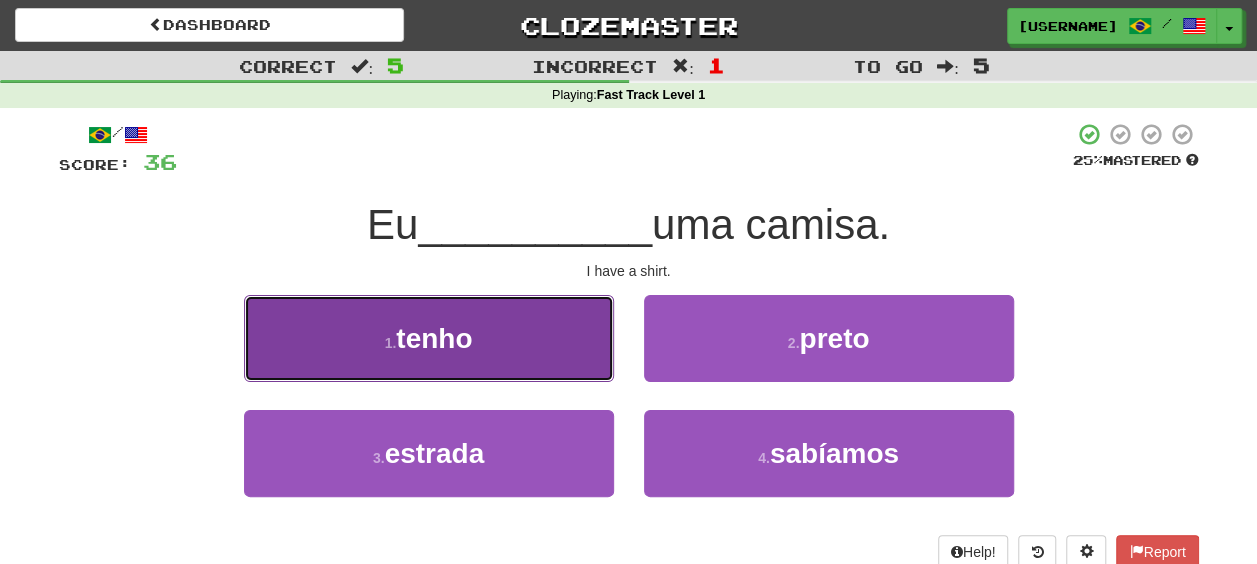 click on "1 .  tenho" at bounding box center (429, 338) 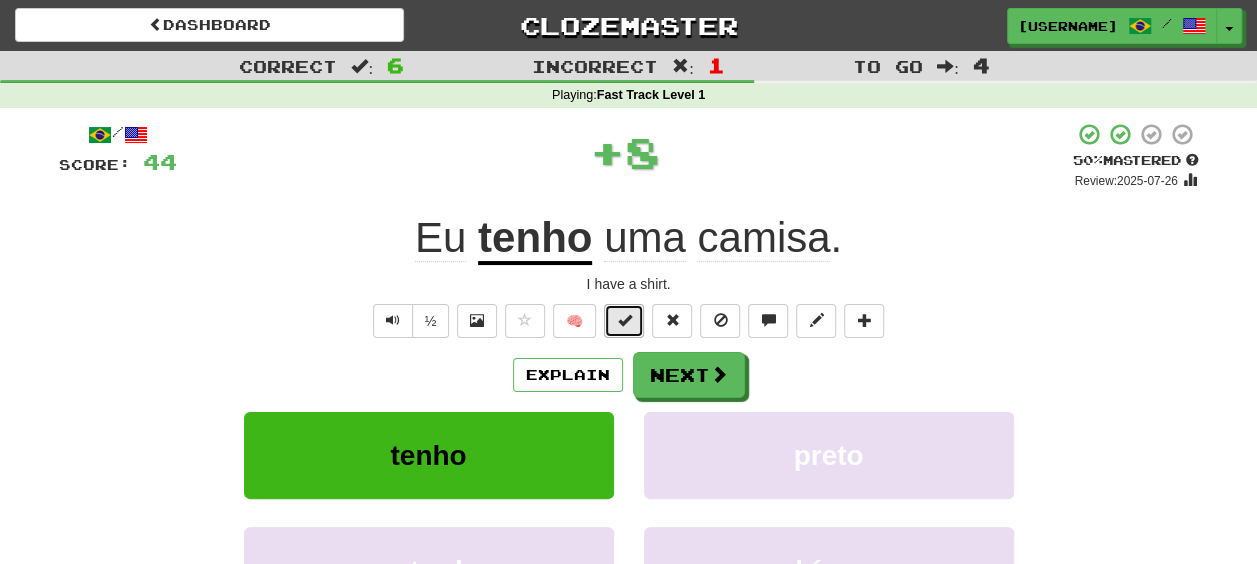 click at bounding box center (624, 320) 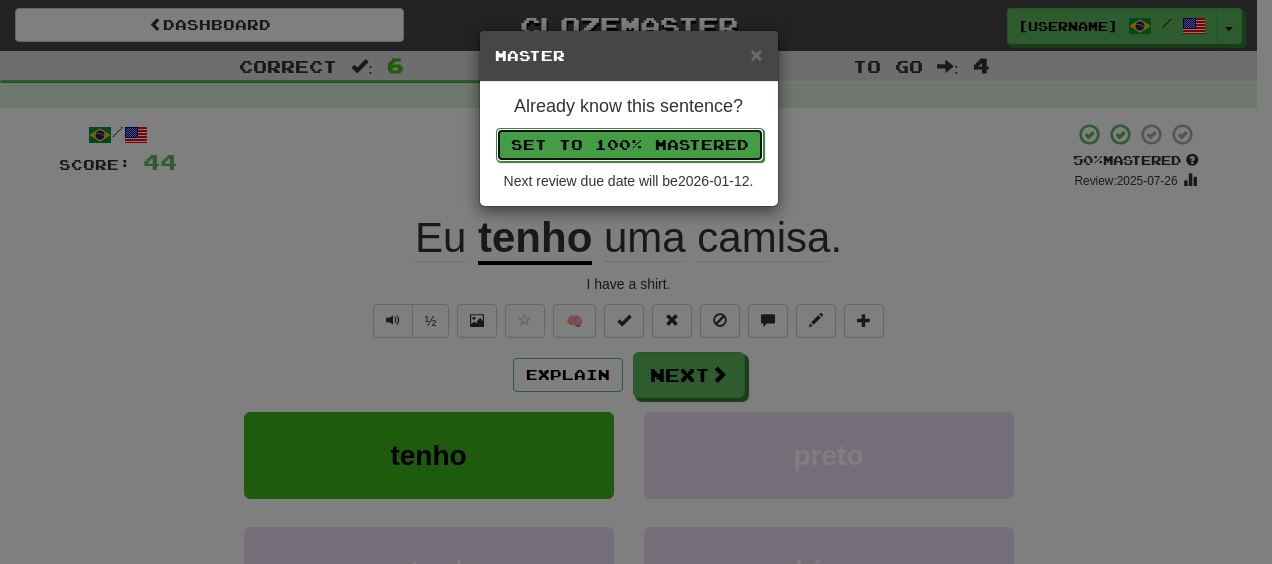 click on "Set to 100% Mastered" at bounding box center (630, 145) 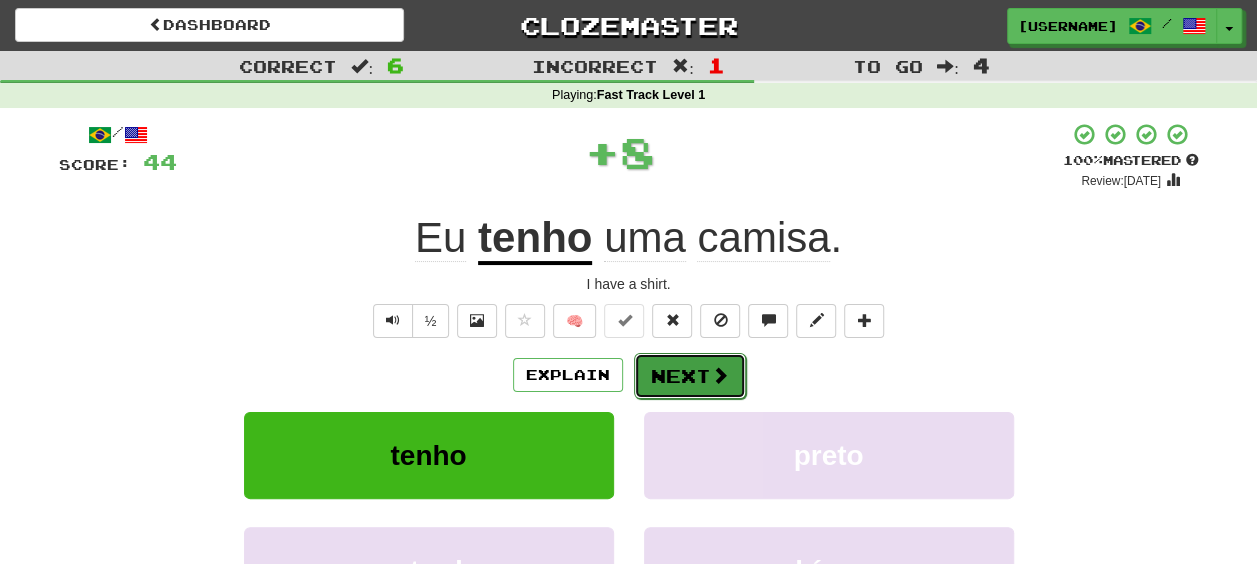 click on "Next" at bounding box center (690, 376) 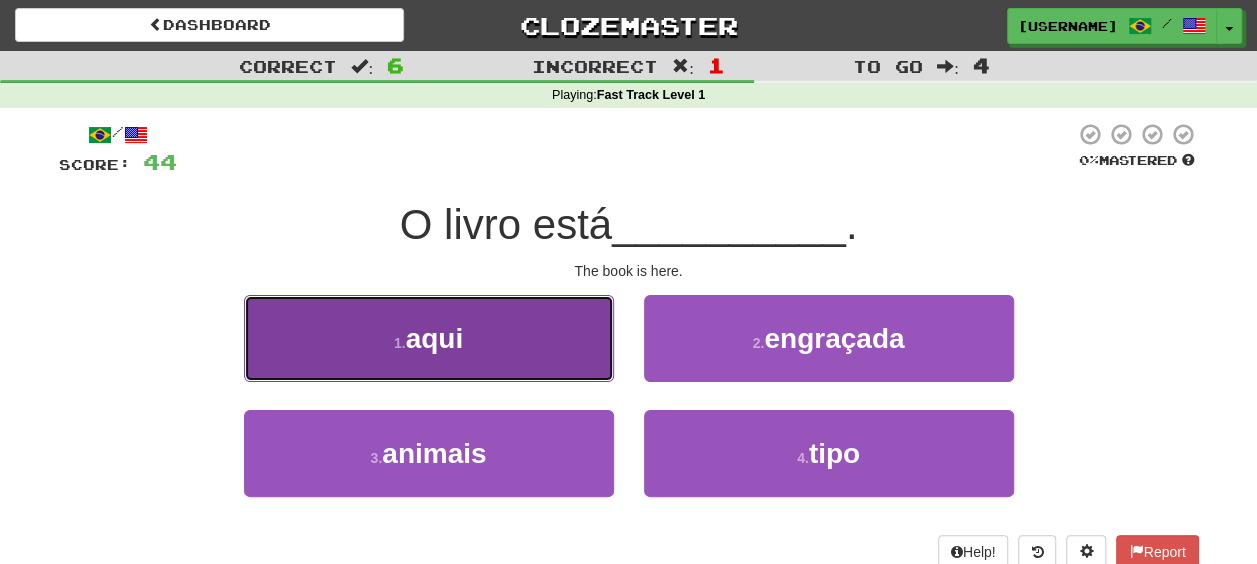 click on "1 .  aqui" at bounding box center (429, 338) 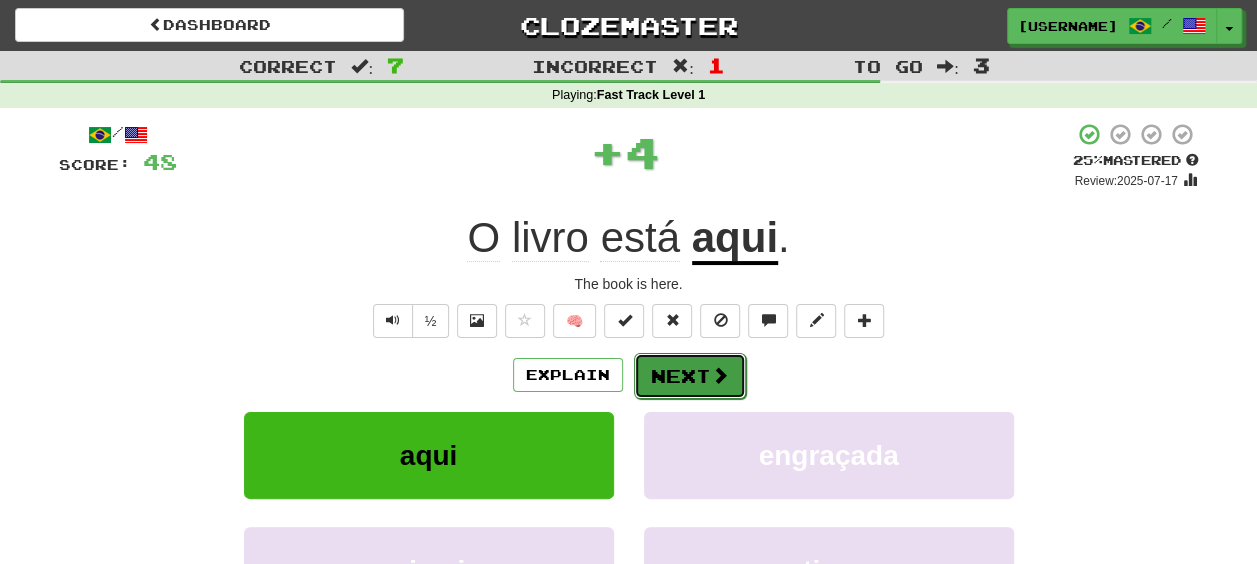 click on "Next" at bounding box center (690, 376) 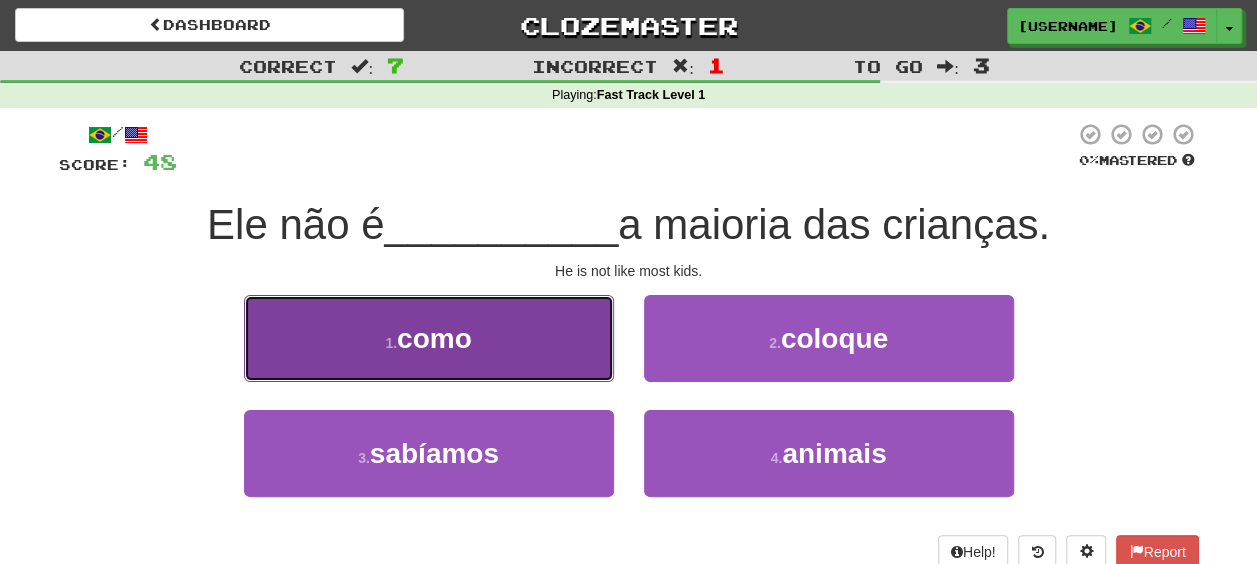 click on "1 .  como" at bounding box center [429, 338] 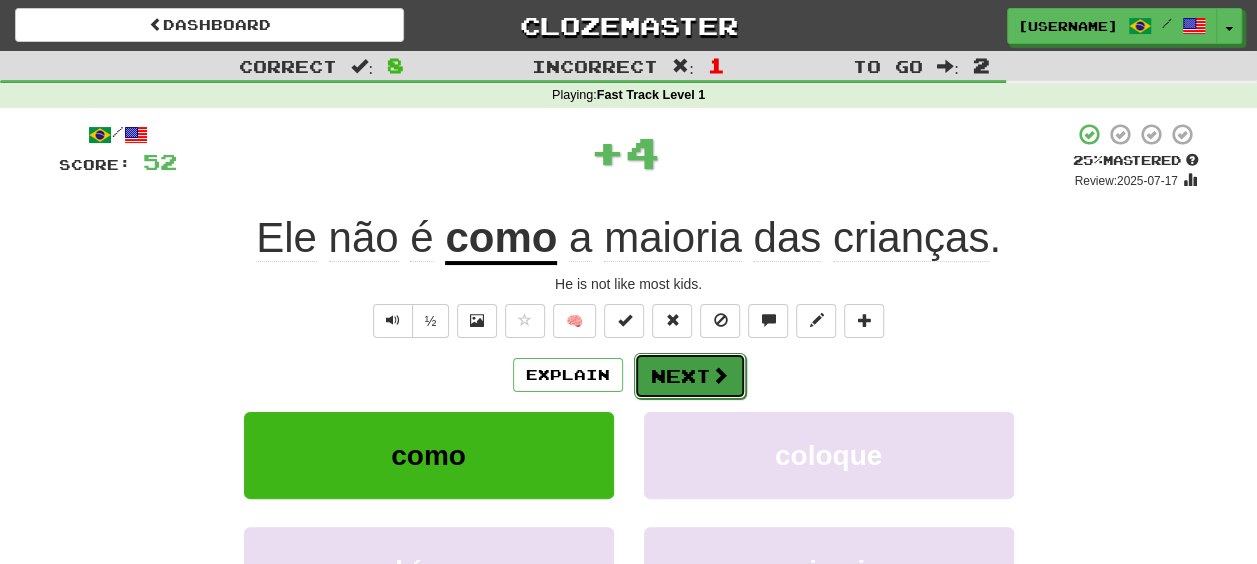 click on "Next" at bounding box center (690, 376) 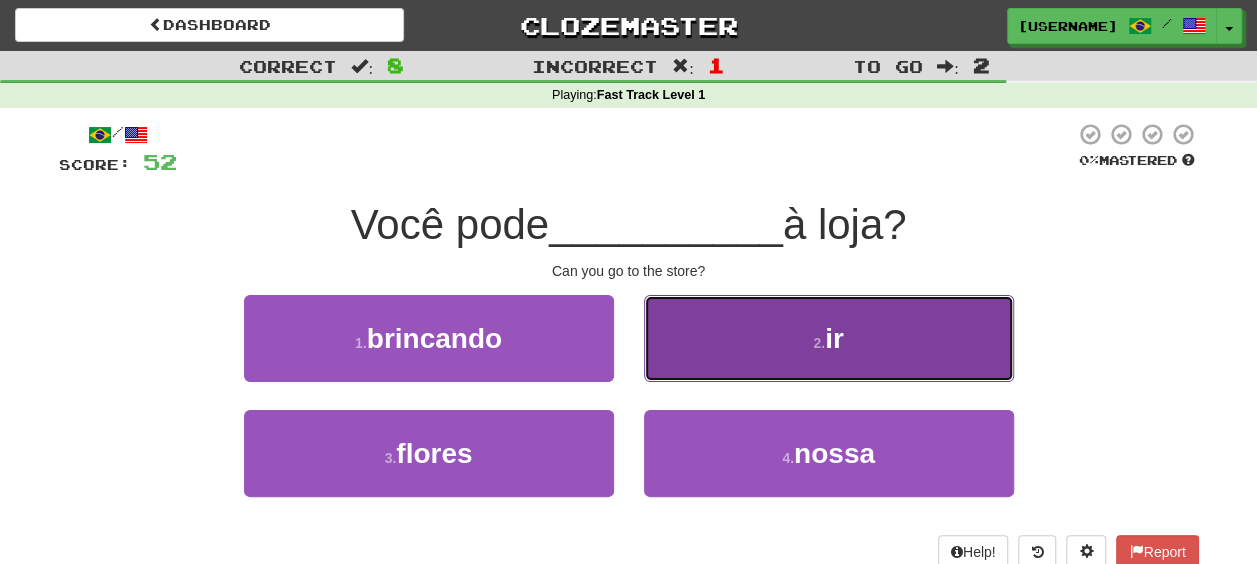 click on "2 .  ir" at bounding box center (829, 338) 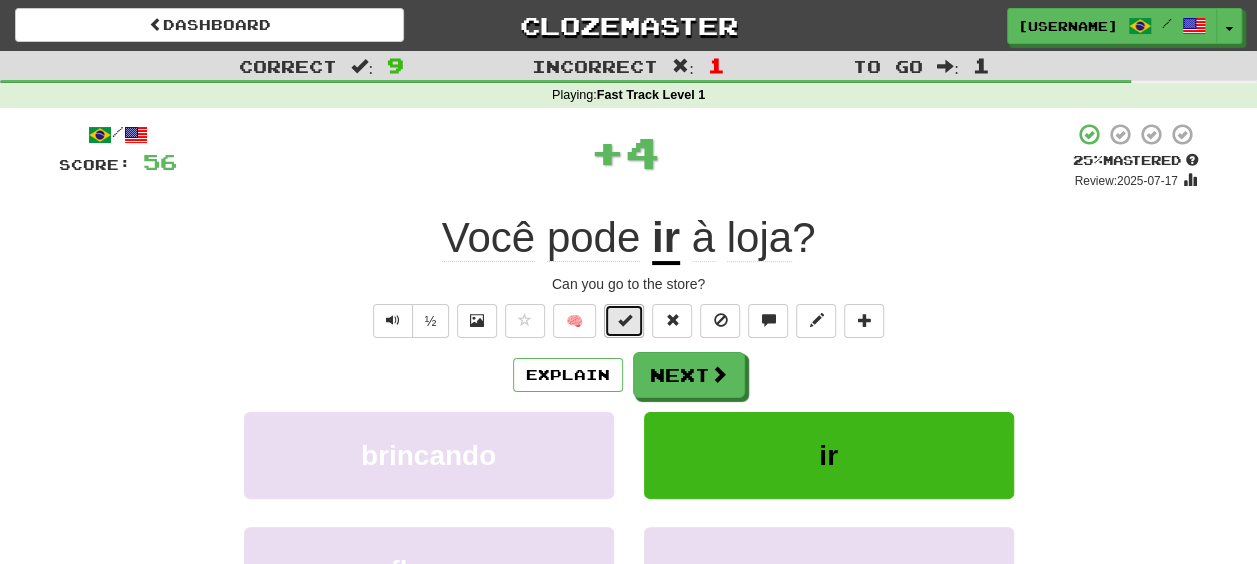 click at bounding box center (624, 321) 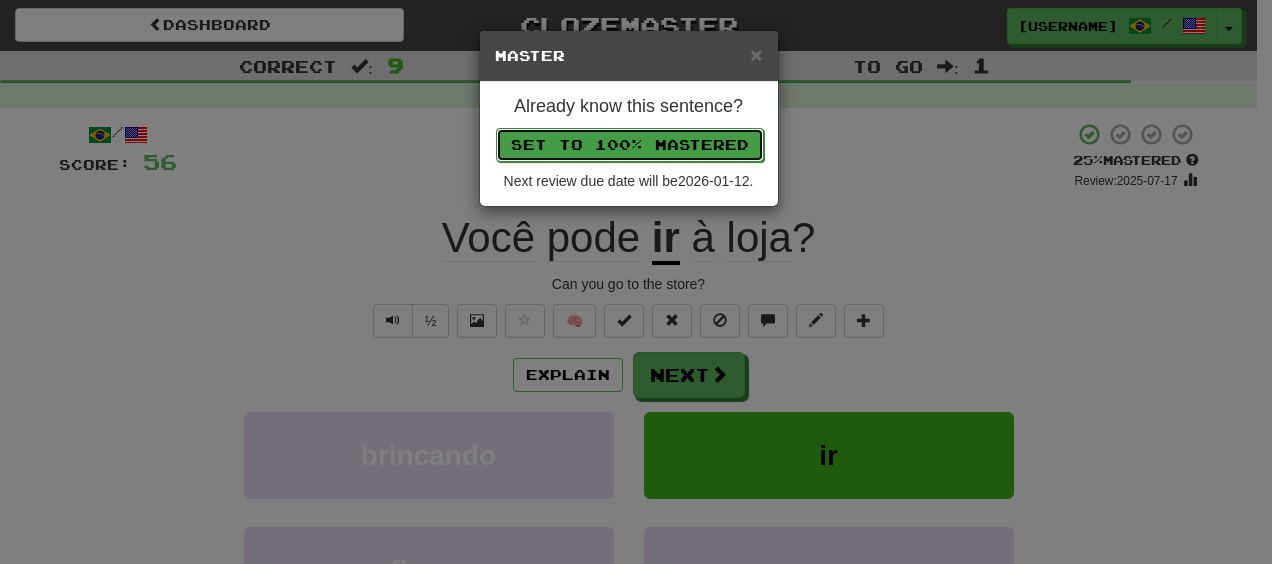 click on "Set to 100% Mastered" at bounding box center (630, 145) 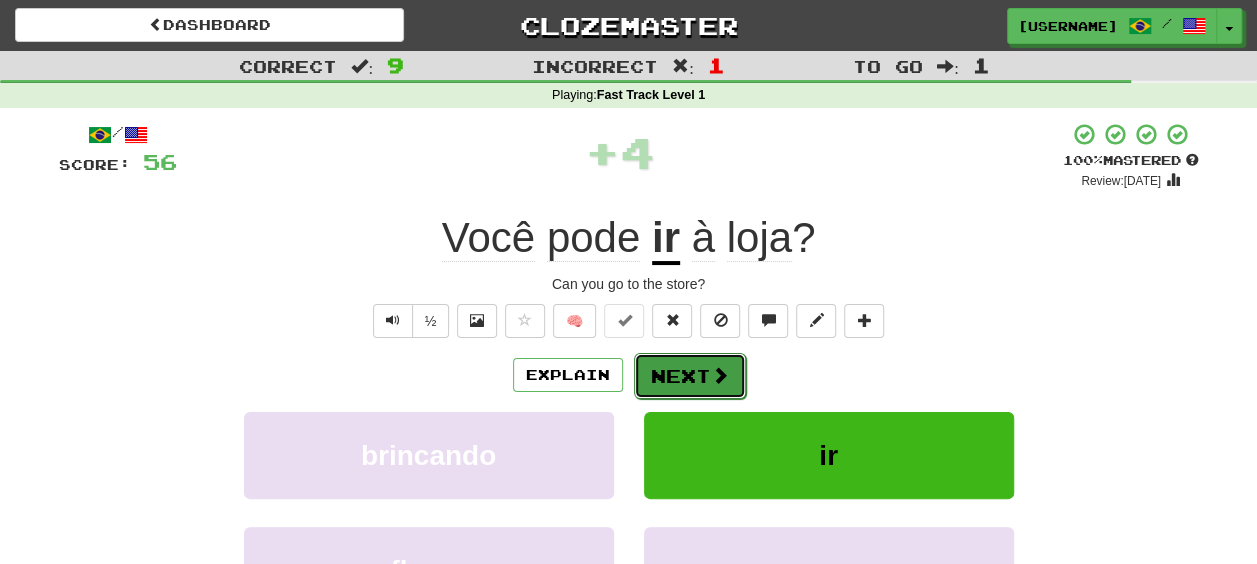 click on "Next" at bounding box center [690, 376] 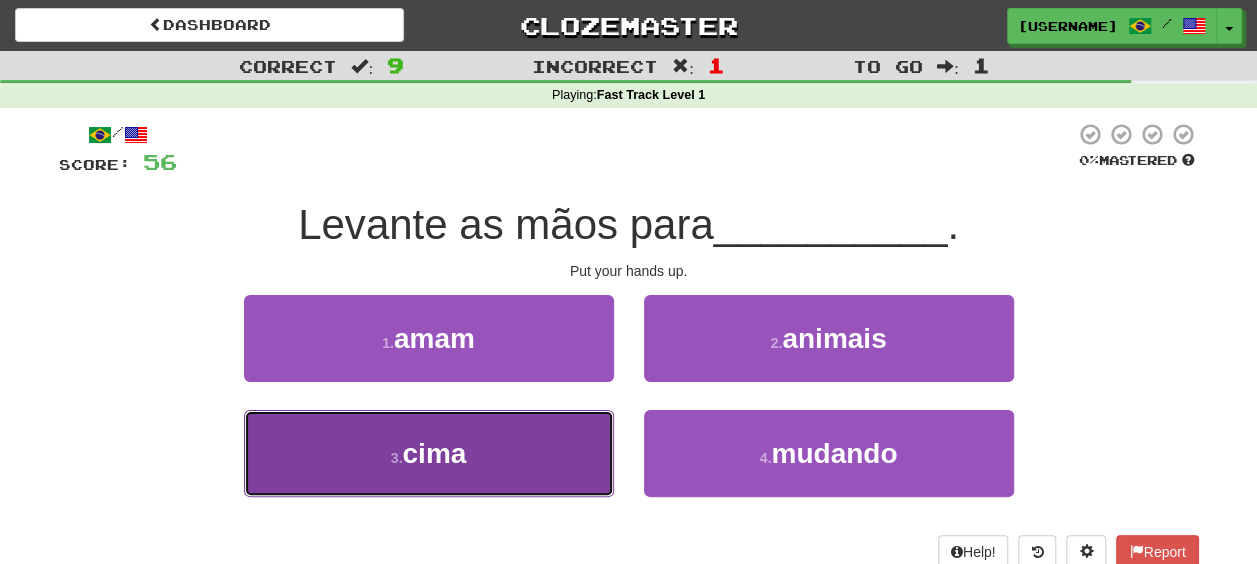 click on "3 .  cima" at bounding box center (429, 453) 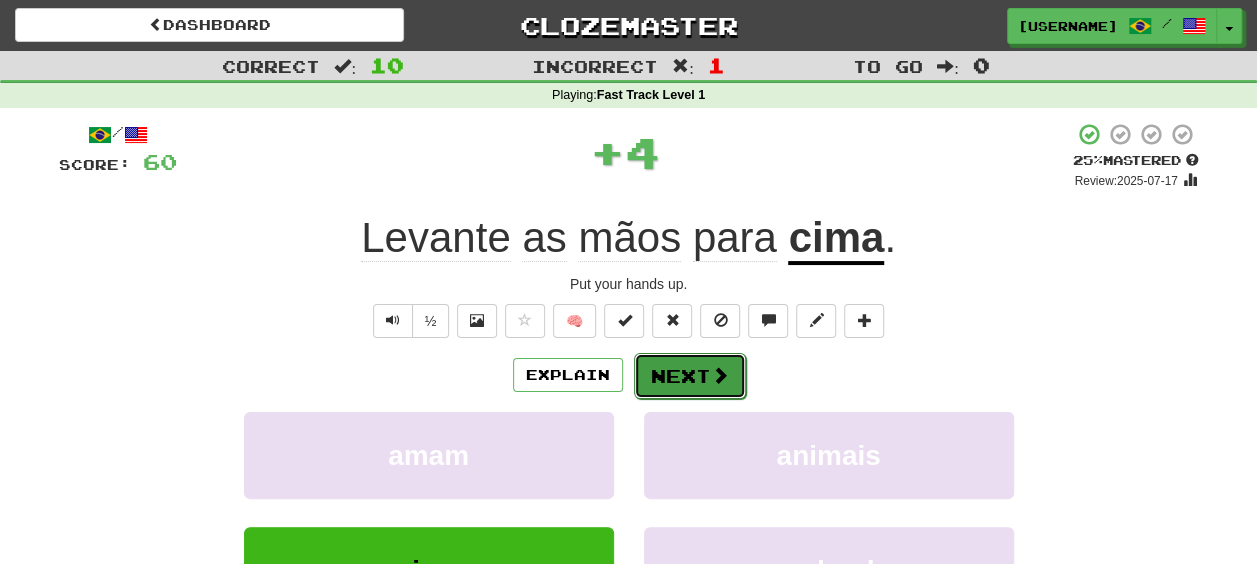 click on "Next" at bounding box center (690, 376) 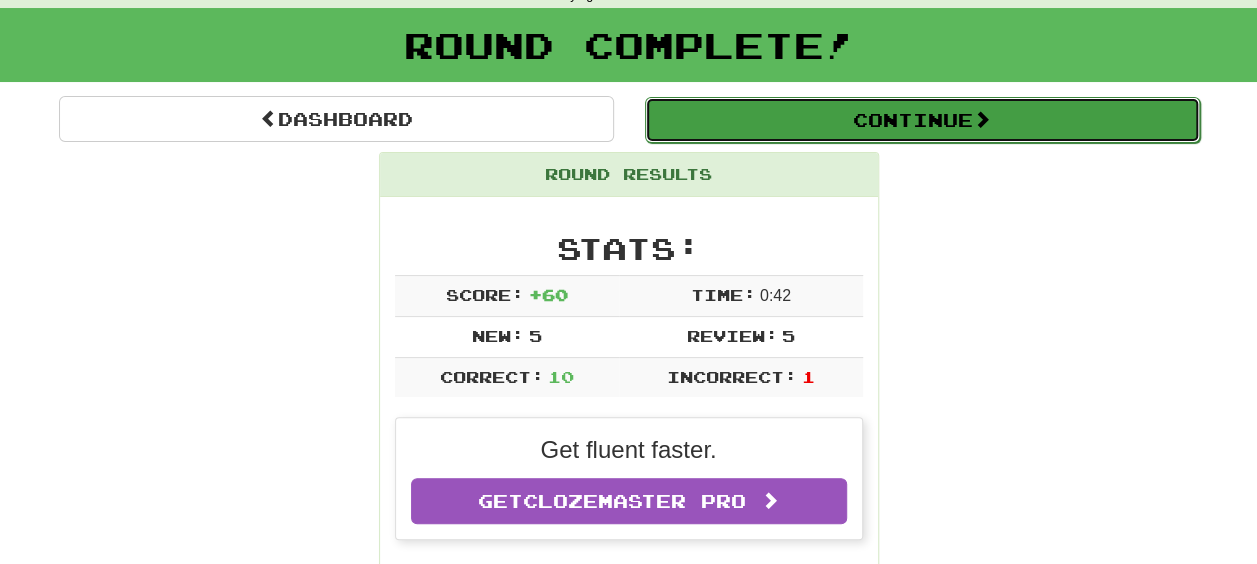 click on "Continue" at bounding box center (922, 120) 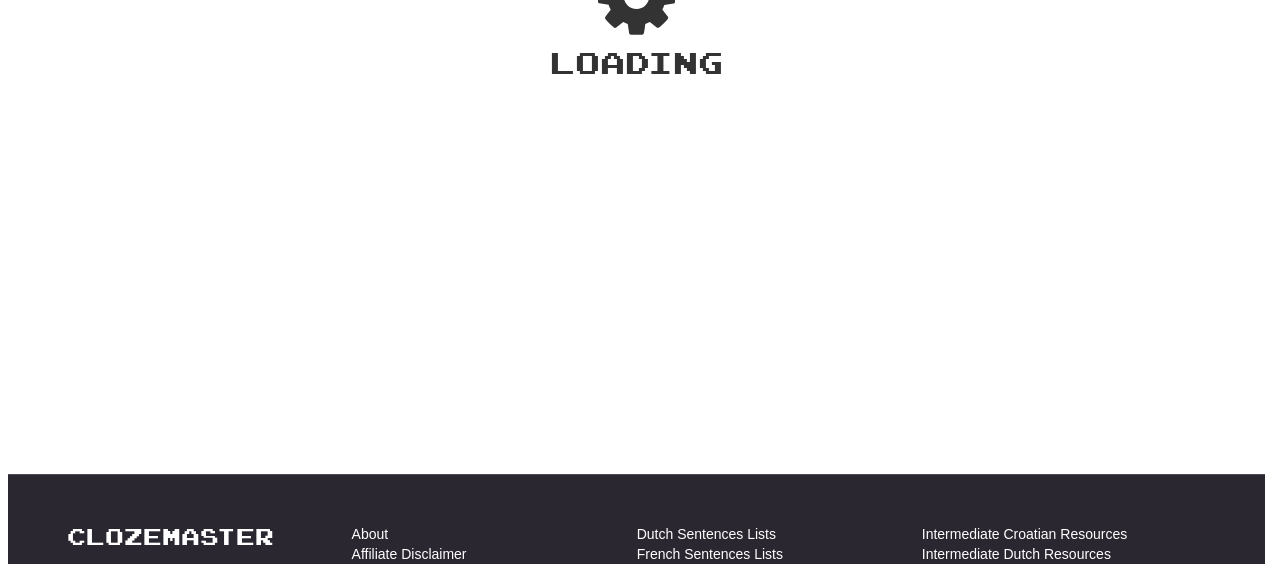 scroll, scrollTop: 100, scrollLeft: 0, axis: vertical 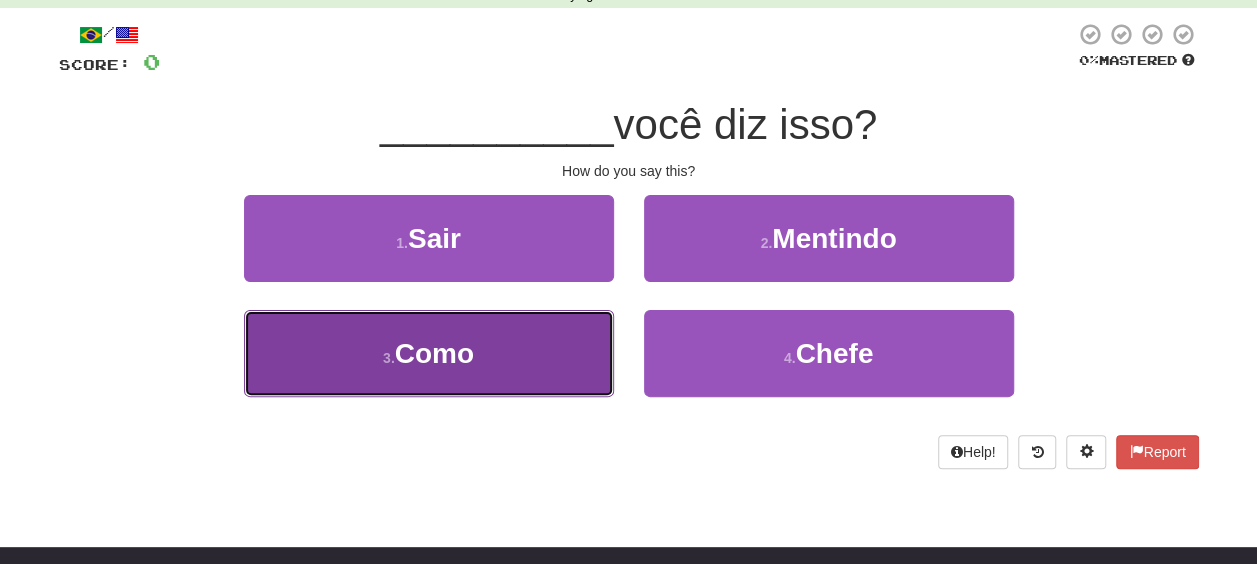 click on "3 .  Como" at bounding box center [429, 353] 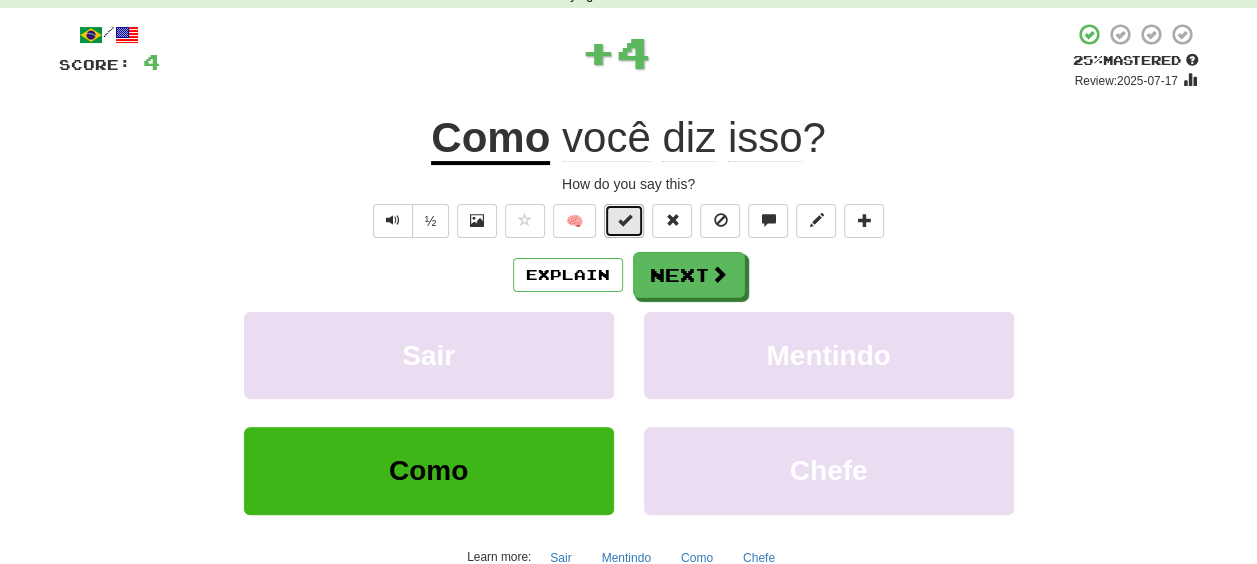 click at bounding box center (624, 221) 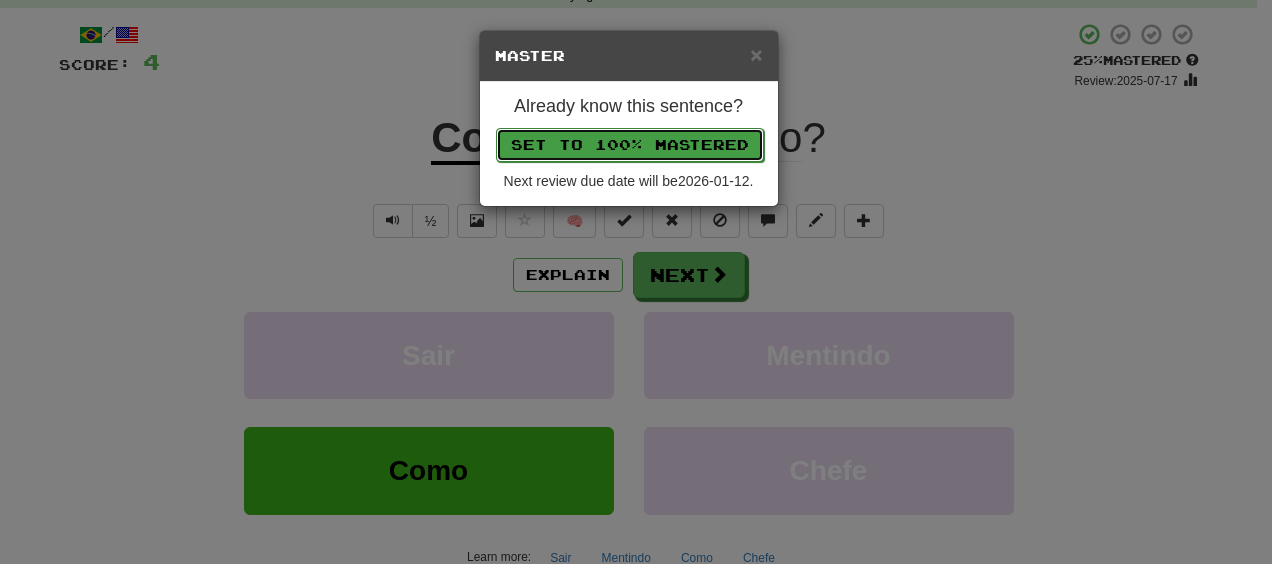 click on "Set to 100% Mastered" at bounding box center [630, 145] 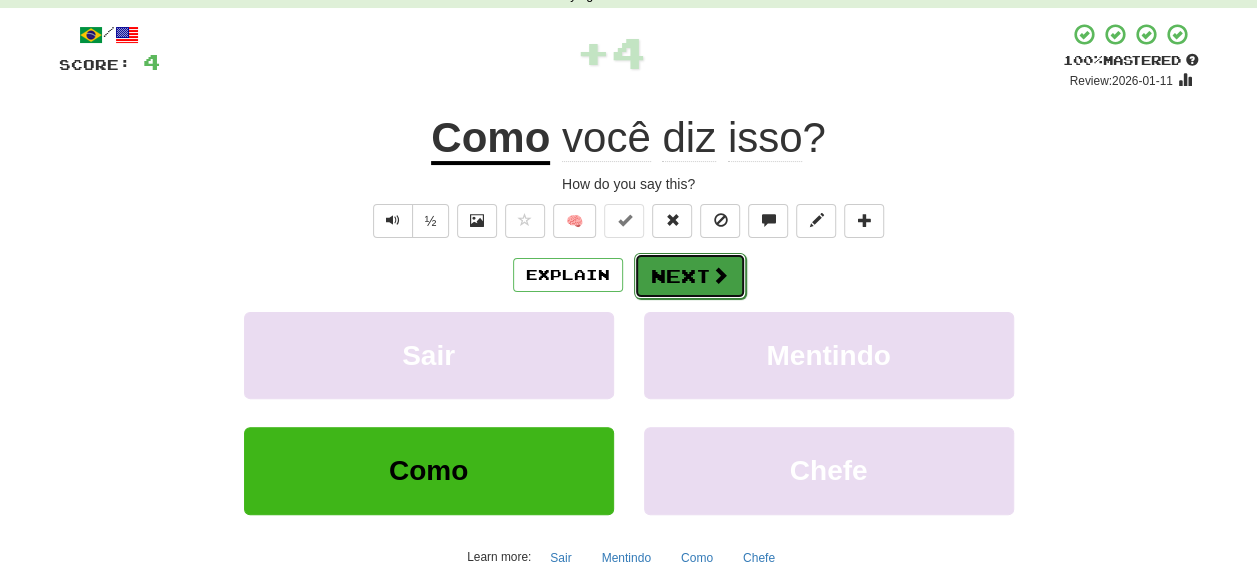 click on "Next" at bounding box center (690, 276) 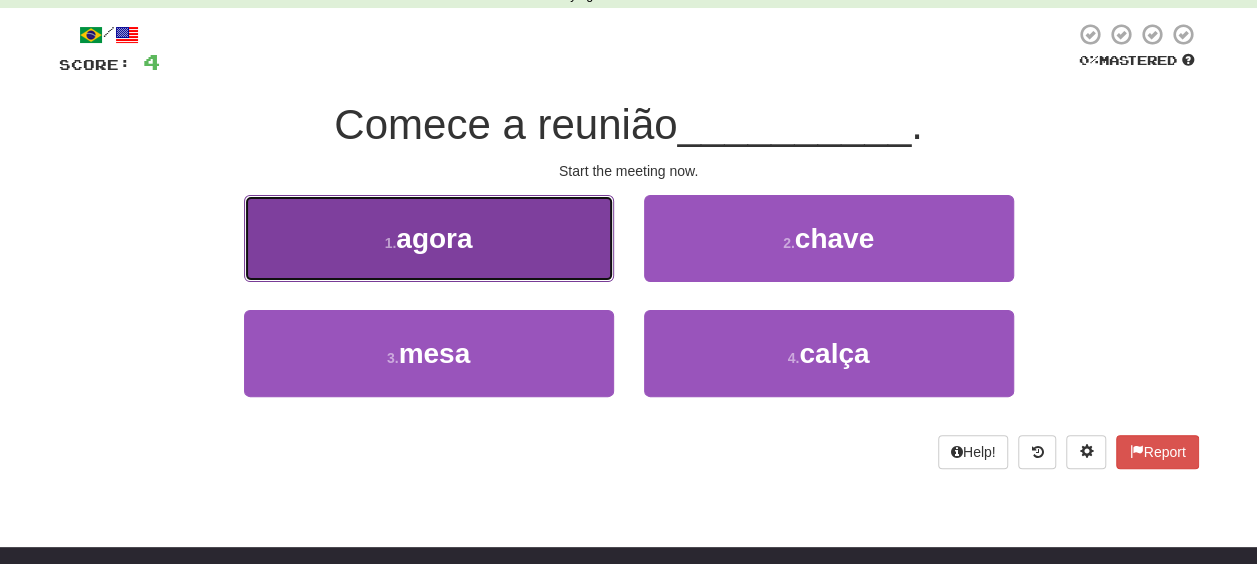 click on "1 .  agora" at bounding box center (429, 238) 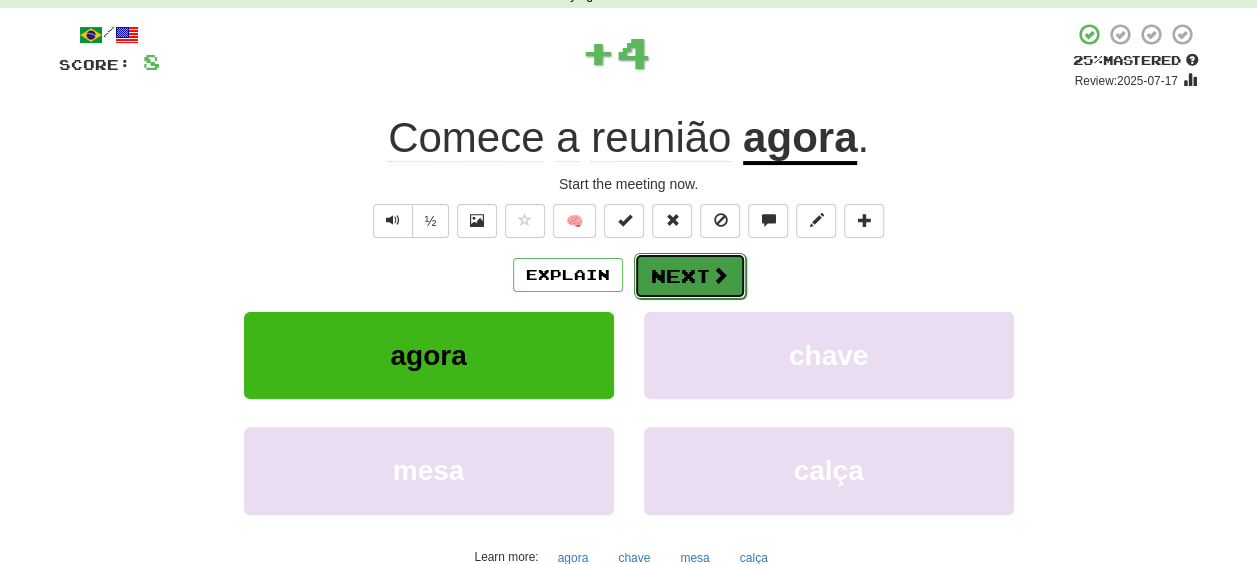 click on "Next" at bounding box center [690, 276] 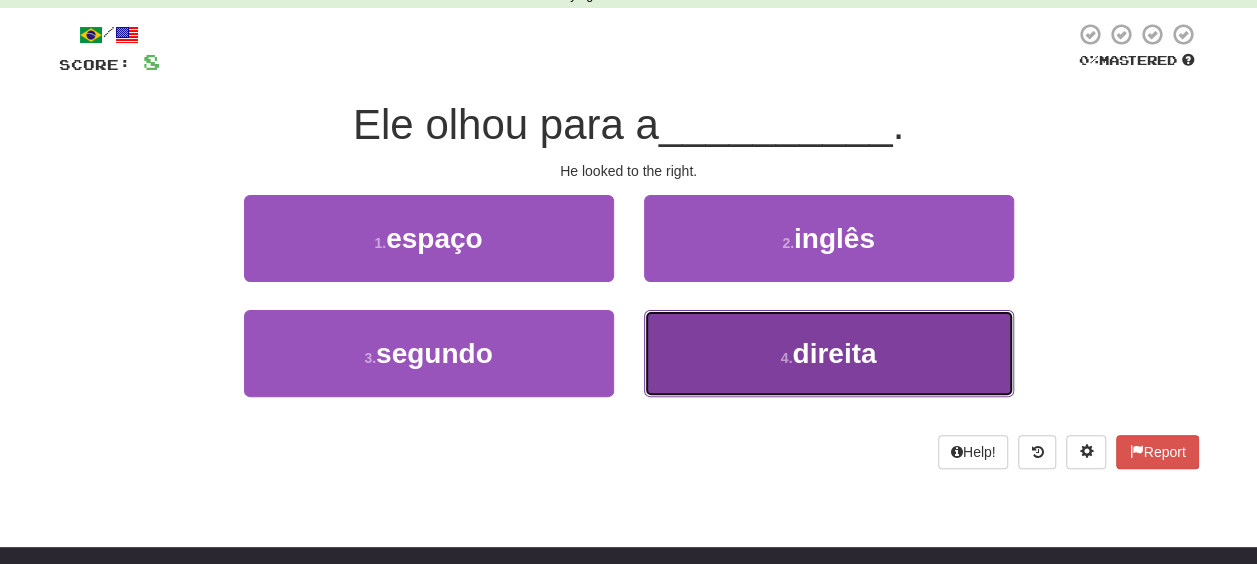 click on "4 .  direita" at bounding box center [829, 353] 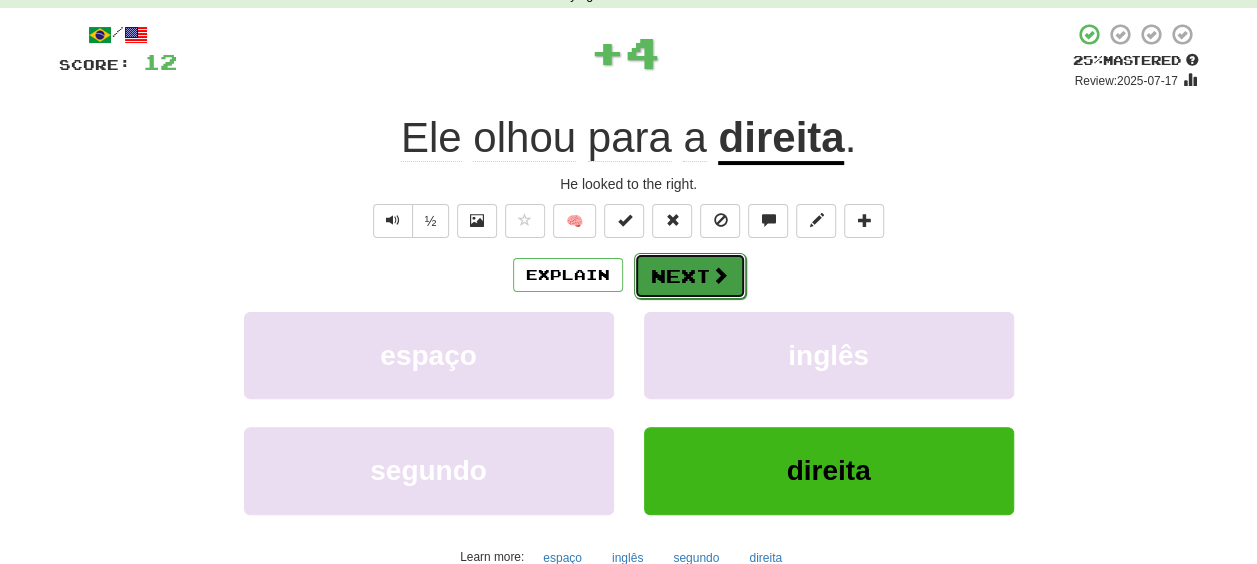 click on "Next" at bounding box center (690, 276) 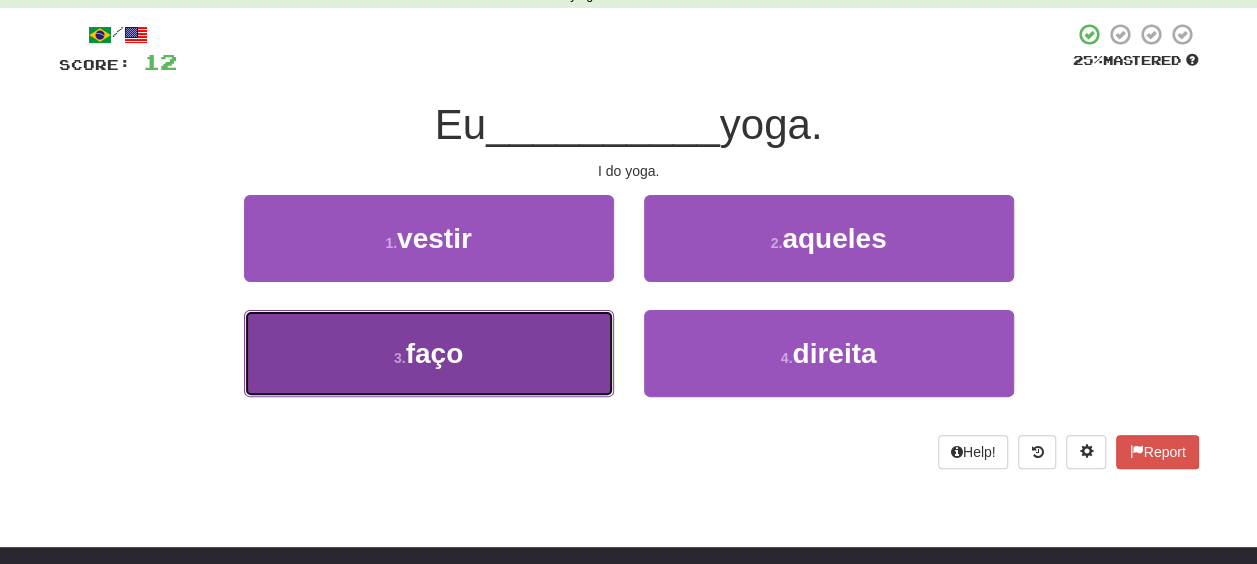 click on "3 .  faço" at bounding box center (429, 353) 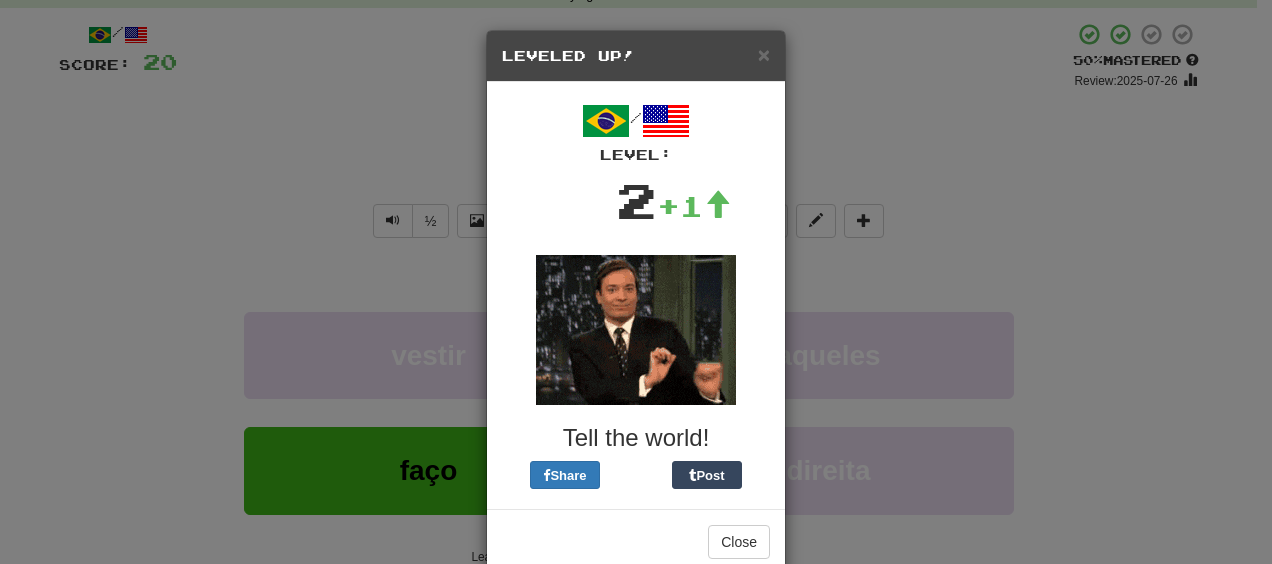 click on "× Leveled Up!  /  Level: 2 +1 Tell the world!  Share  Post Close" at bounding box center (636, 282) 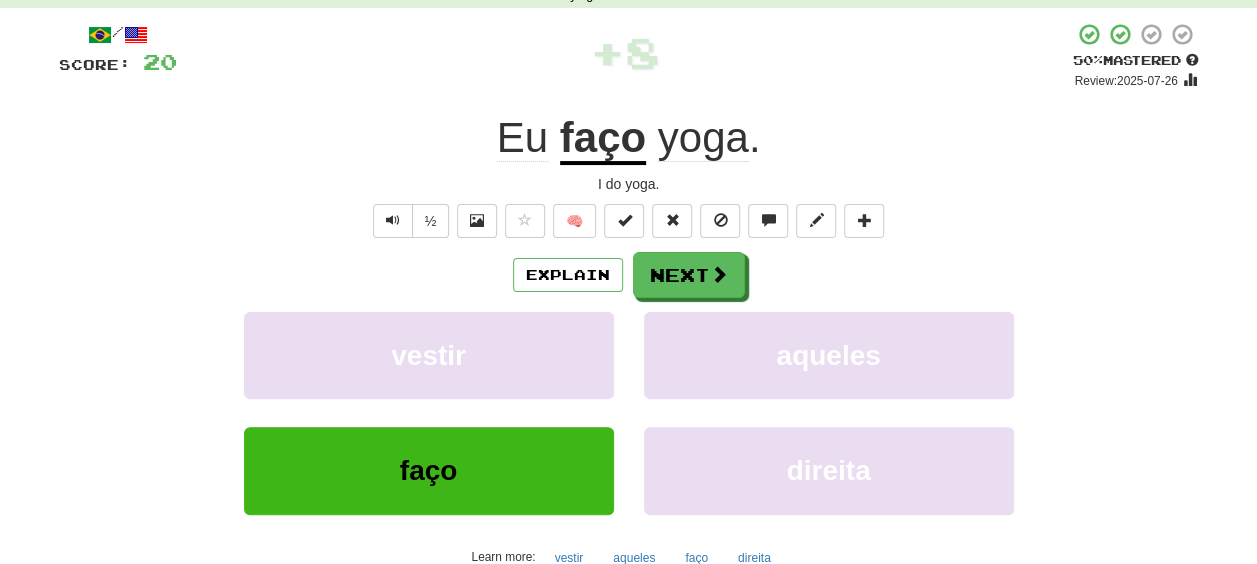 click on "🧠" at bounding box center (694, 220) 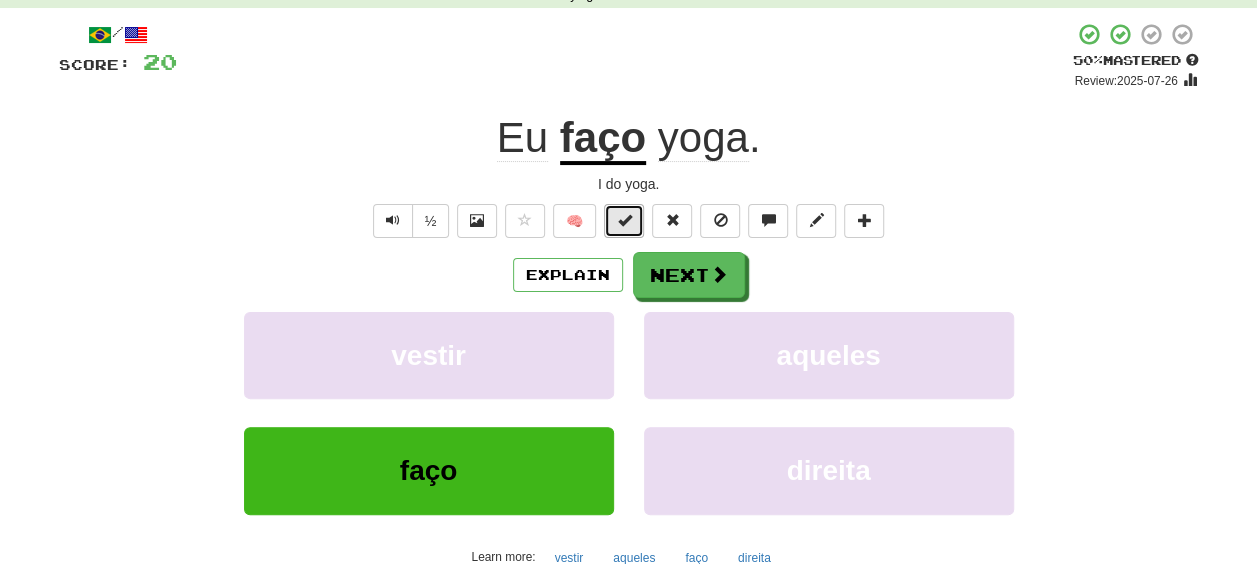 click at bounding box center [624, 221] 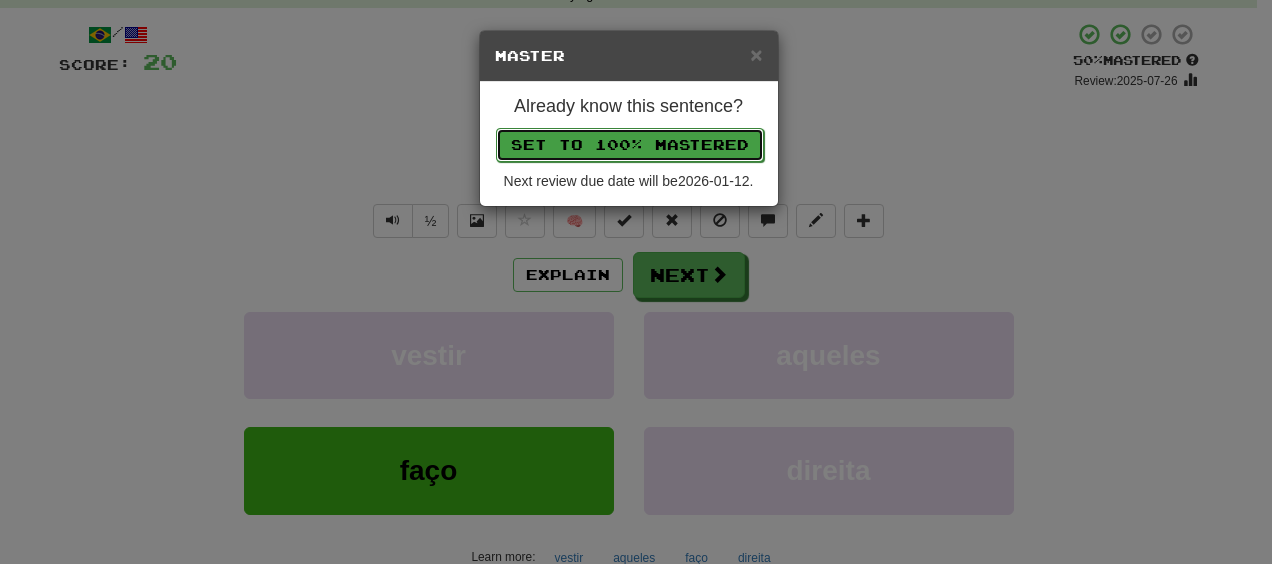 click on "Set to 100% Mastered" at bounding box center (630, 145) 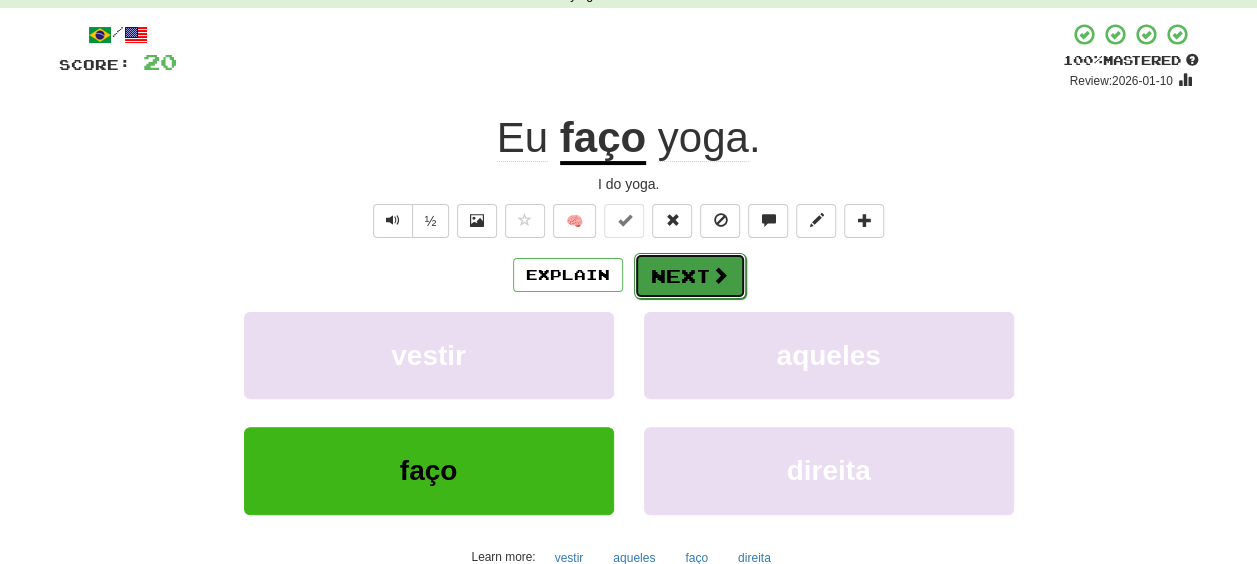 click on "Next" at bounding box center [690, 276] 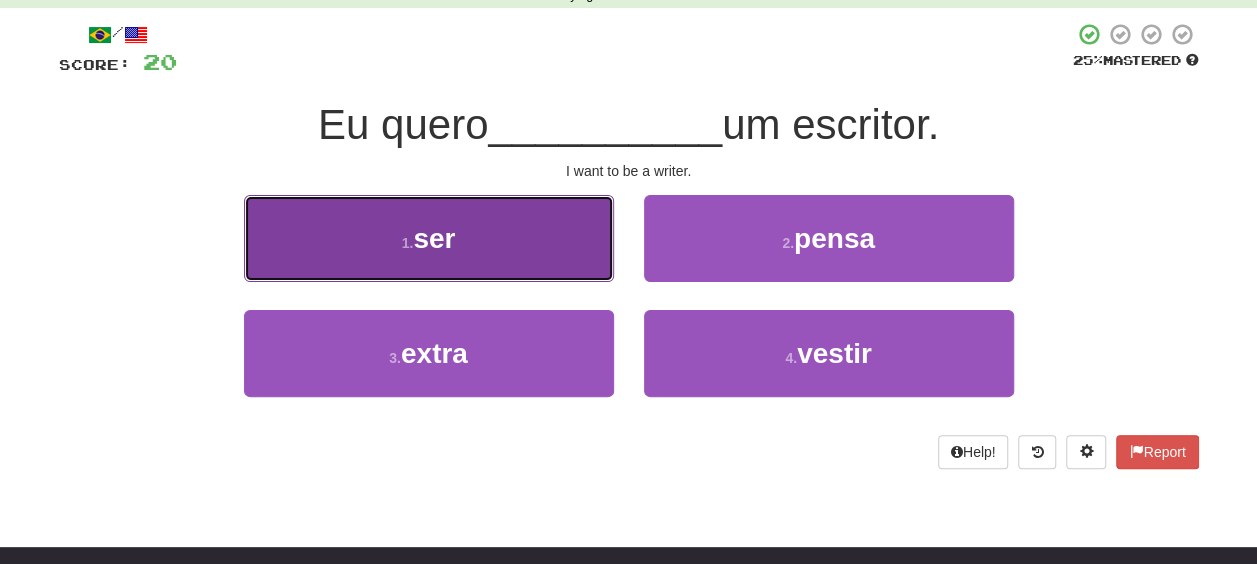 click on "1 .  ser" at bounding box center [429, 238] 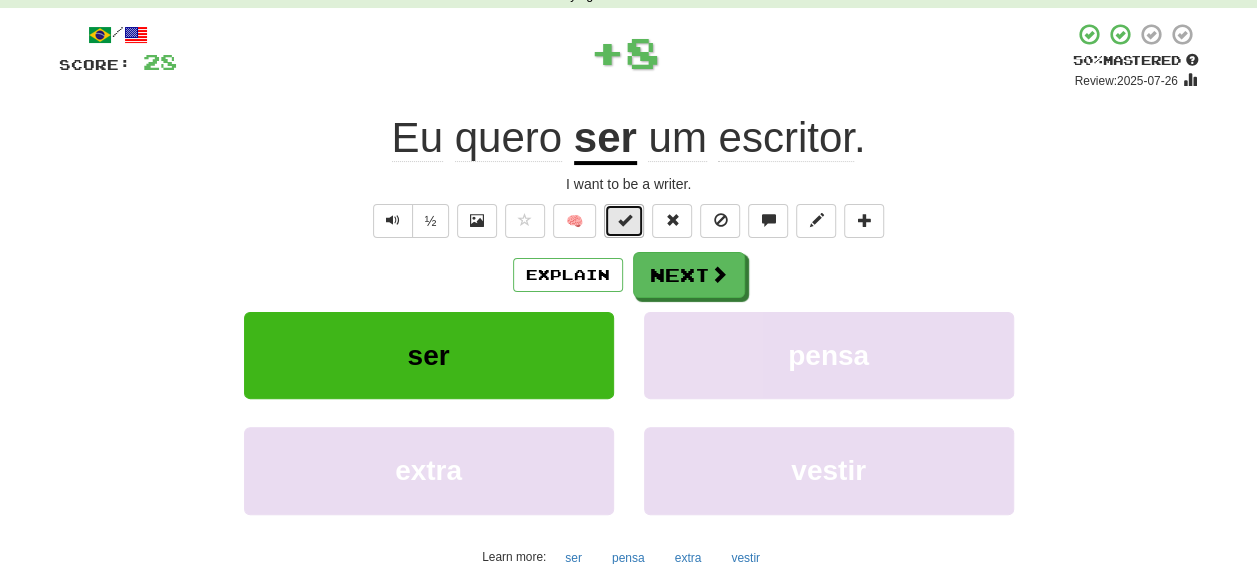 click at bounding box center [624, 221] 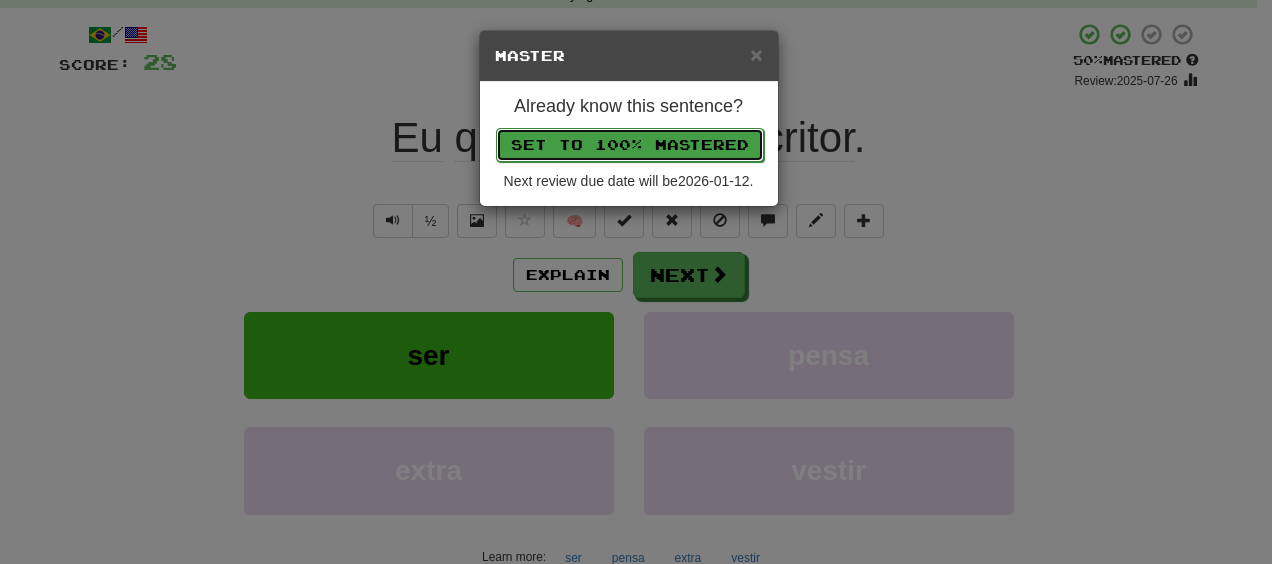 click on "Set to 100% Mastered" at bounding box center [630, 145] 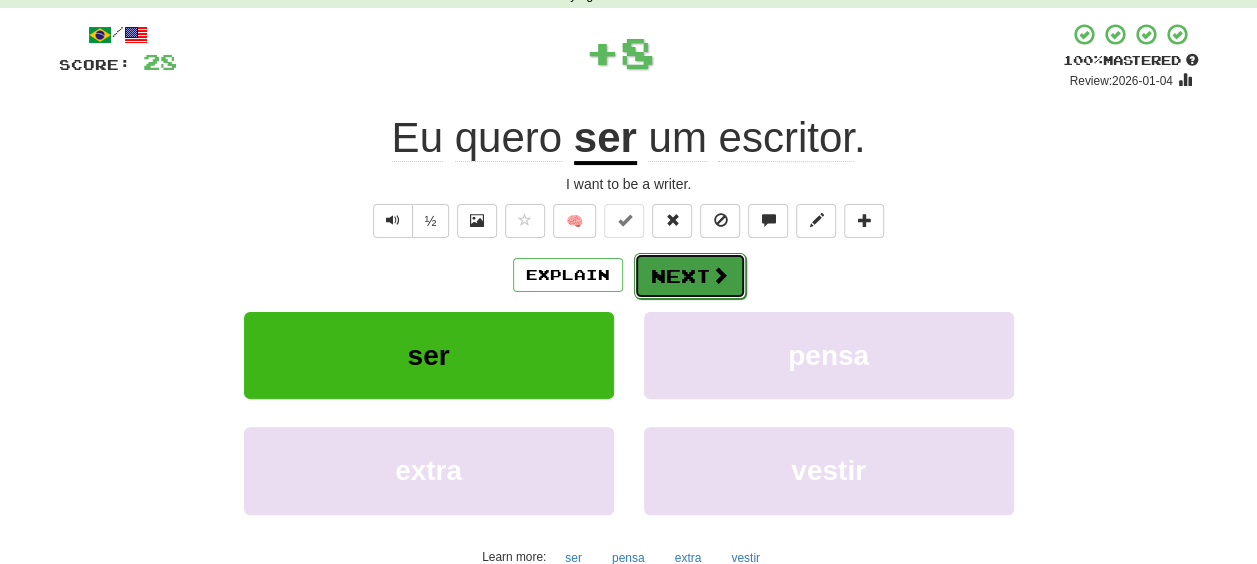 click on "Next" at bounding box center [690, 276] 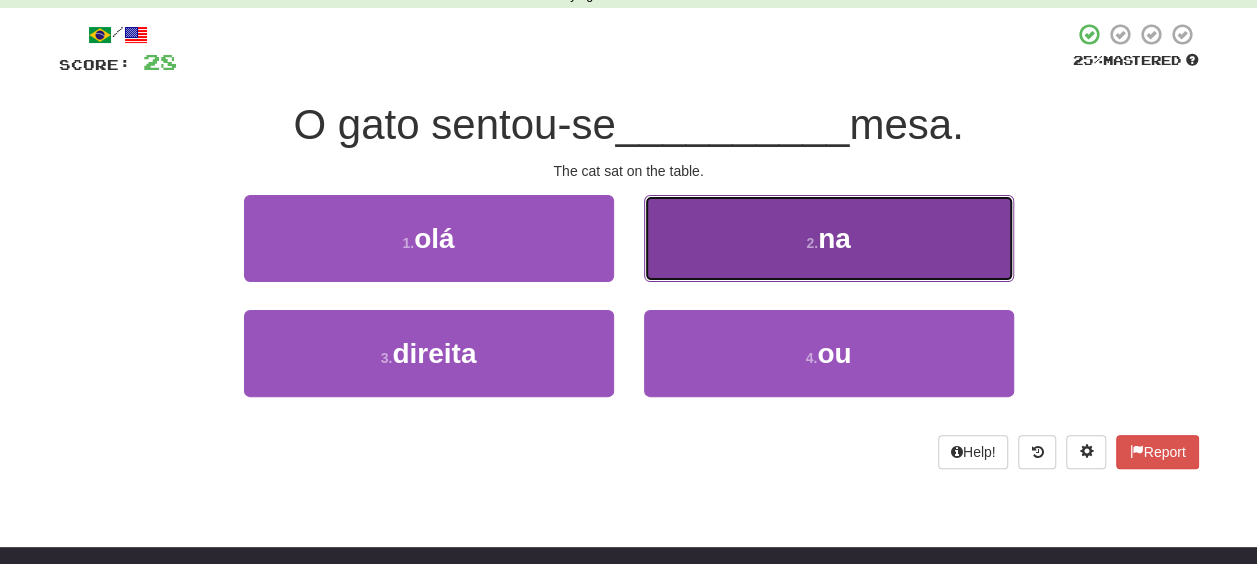 click on "2 .  na" at bounding box center [829, 238] 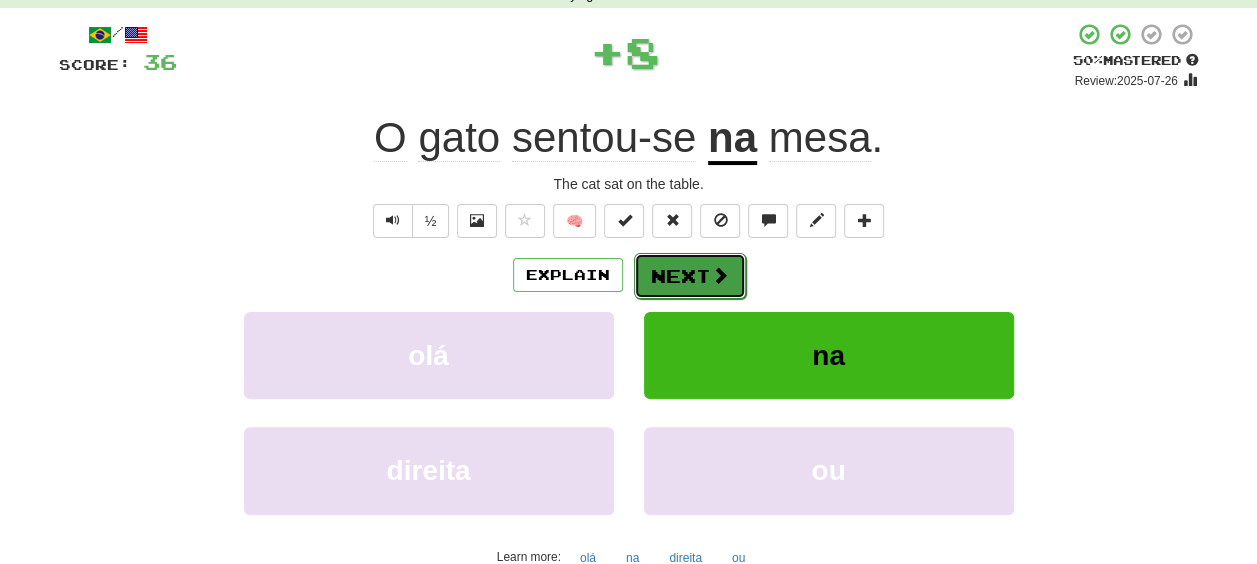 click on "Next" at bounding box center [690, 276] 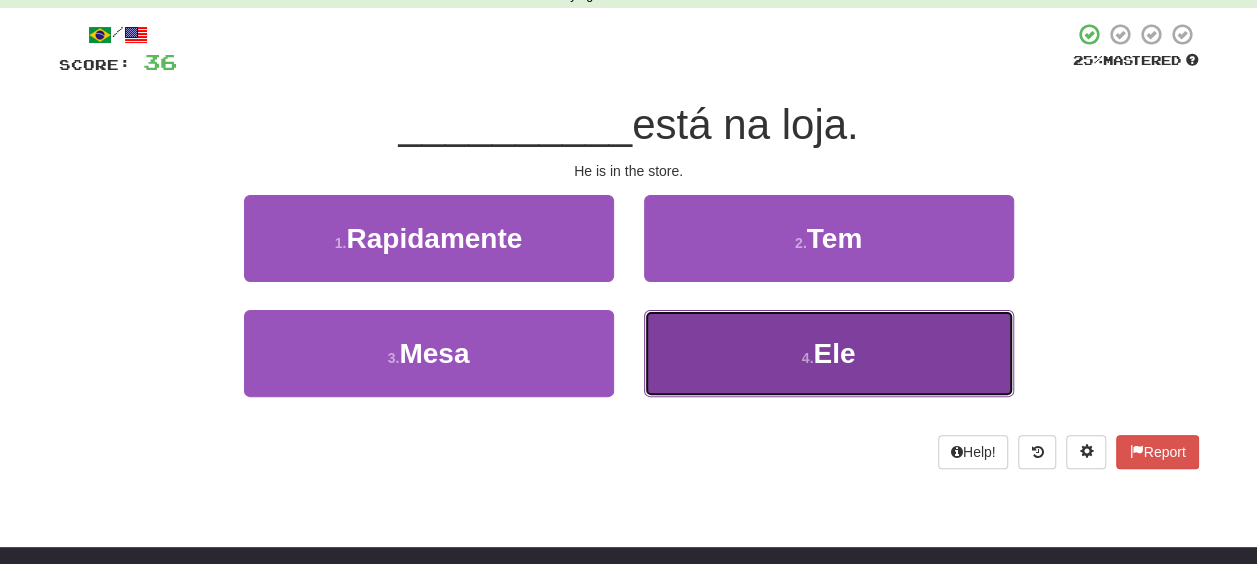click on "4 .  Ele" at bounding box center (829, 353) 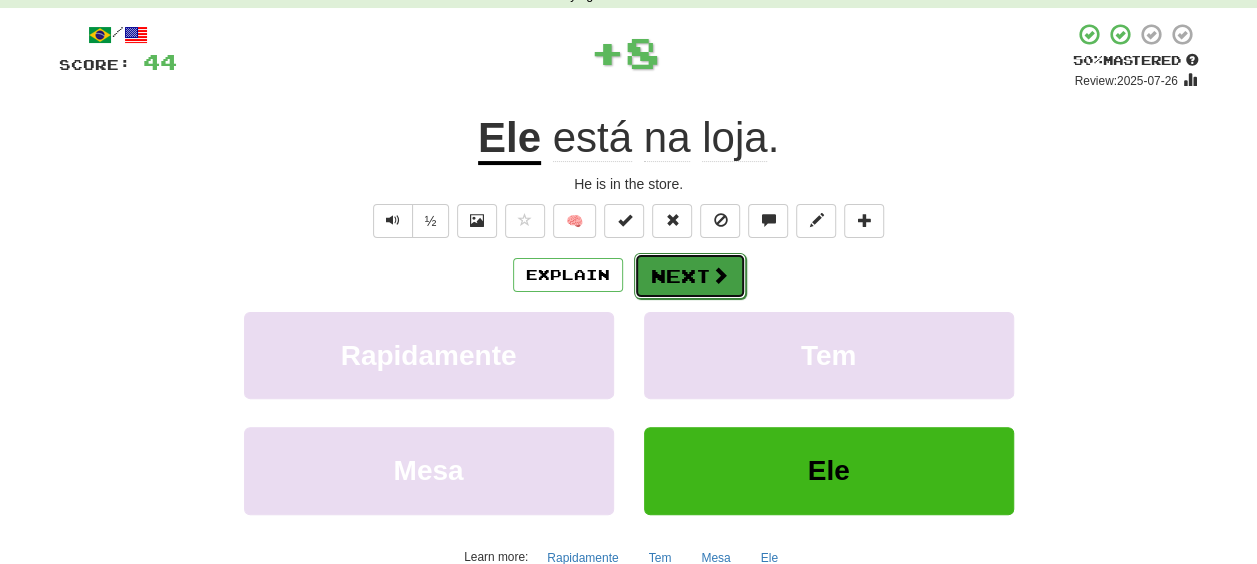 click on "Next" at bounding box center [690, 276] 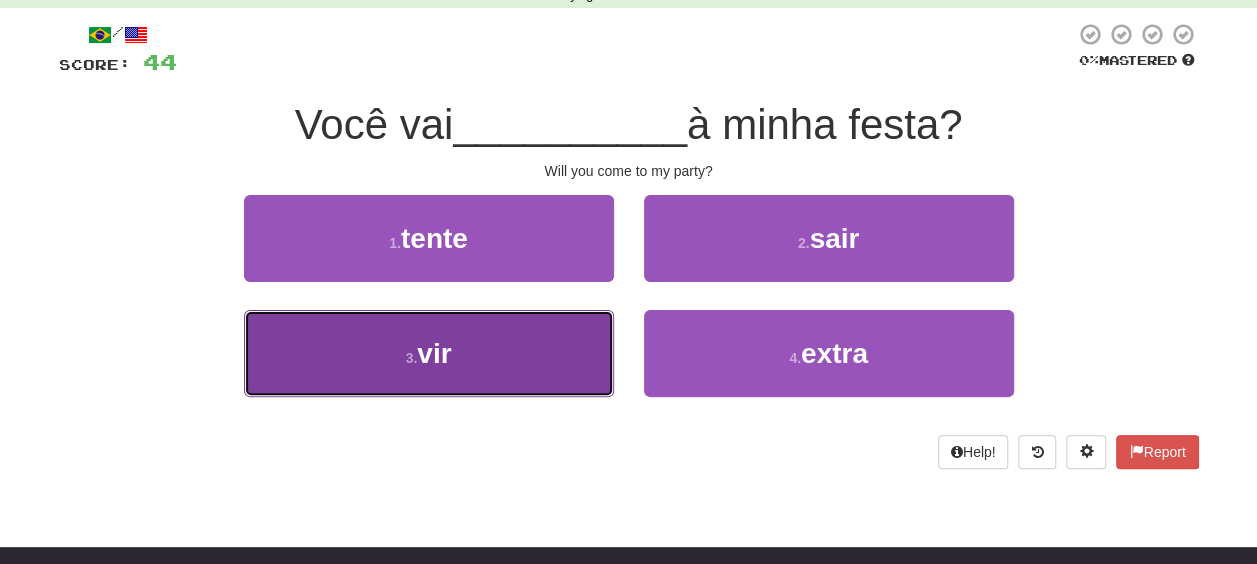 click on "3 .  vir" at bounding box center [429, 353] 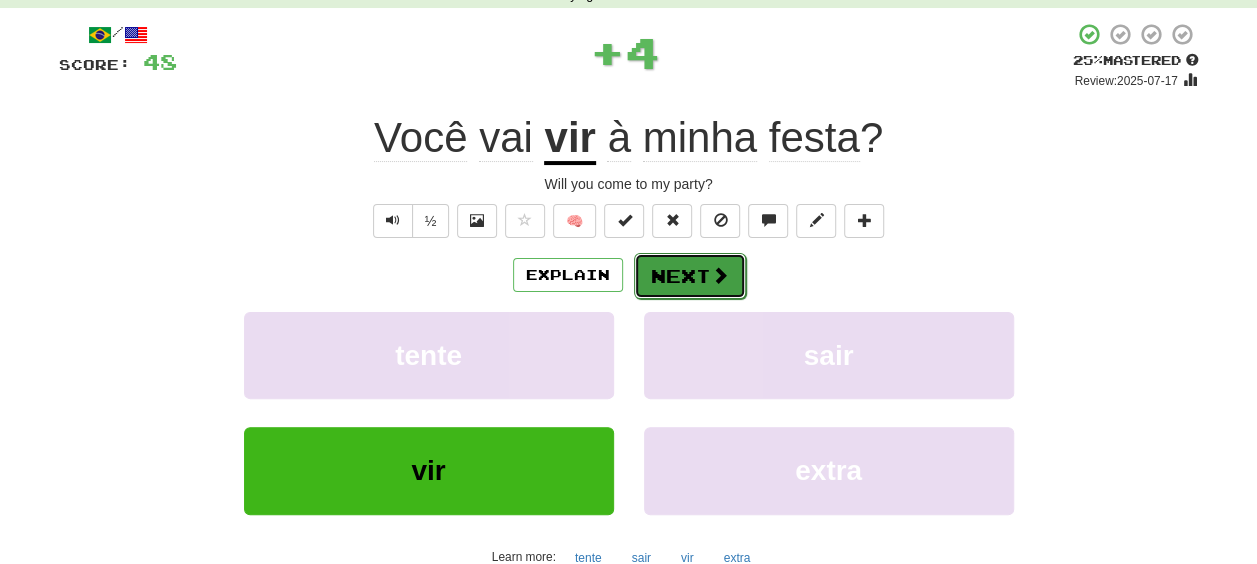 click on "Next" at bounding box center (690, 276) 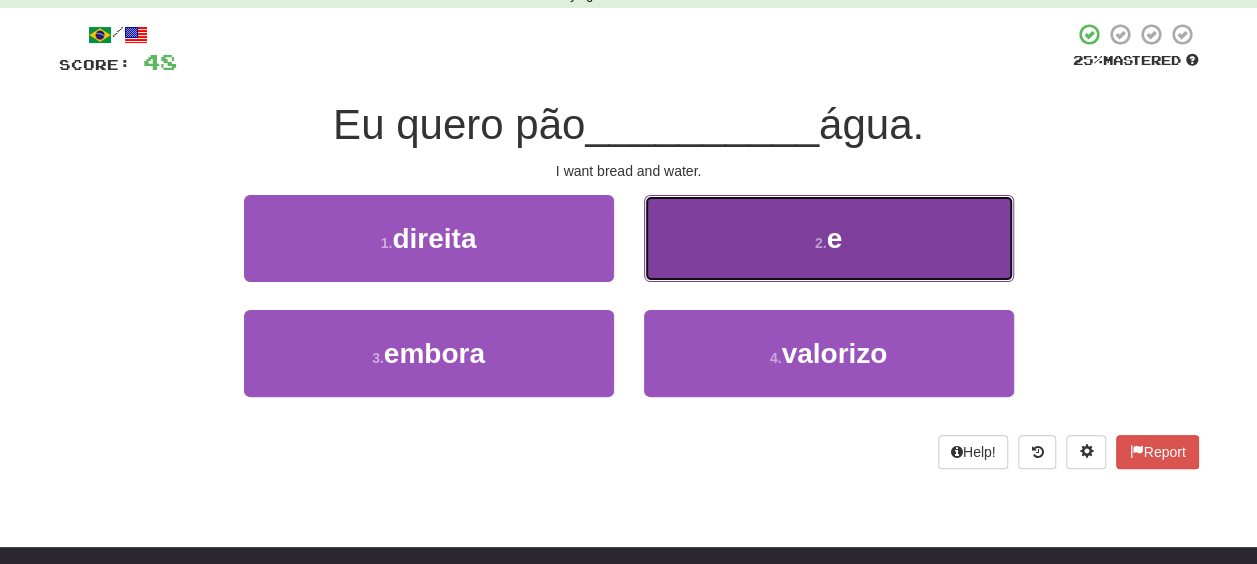 click on "2 .  e" at bounding box center [829, 238] 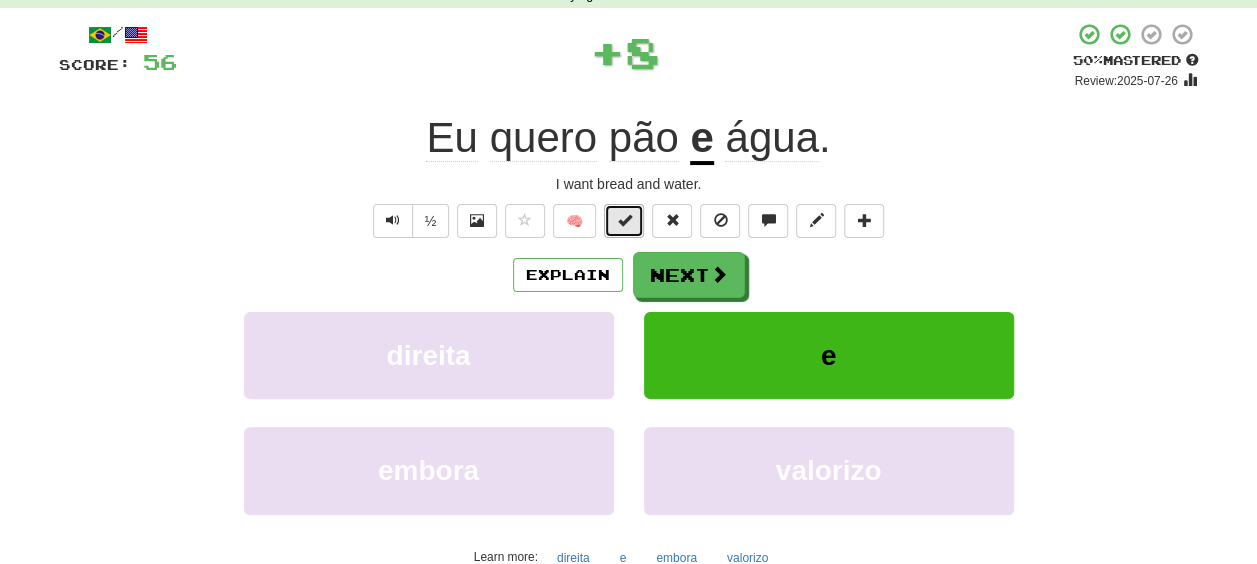 click at bounding box center (624, 221) 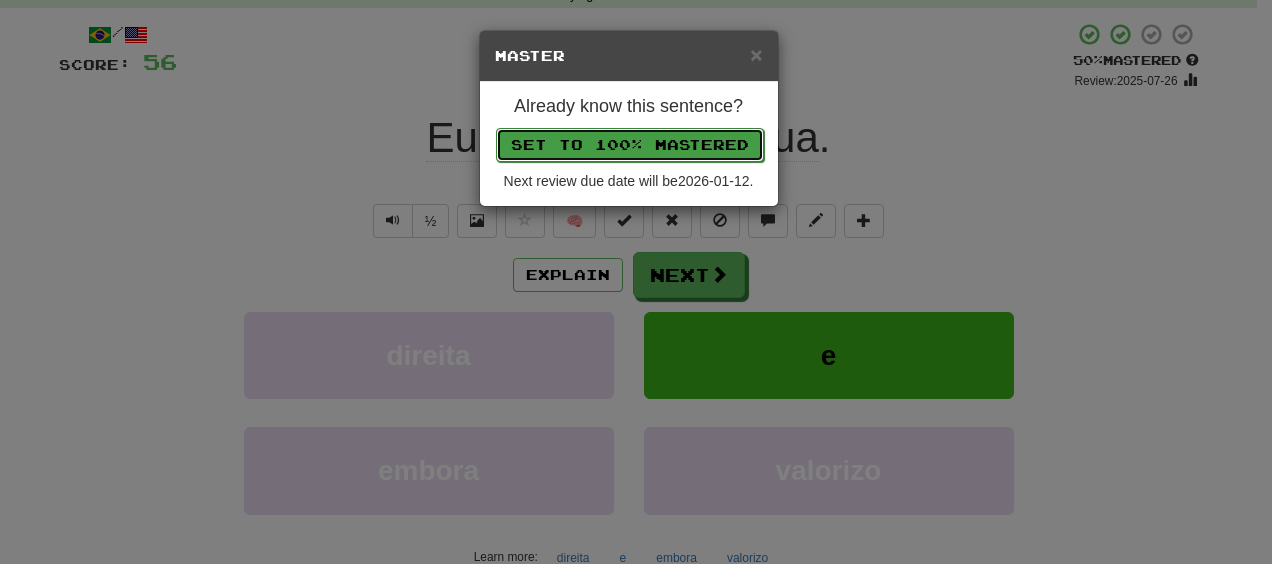 click on "Set to 100% Mastered" at bounding box center (630, 145) 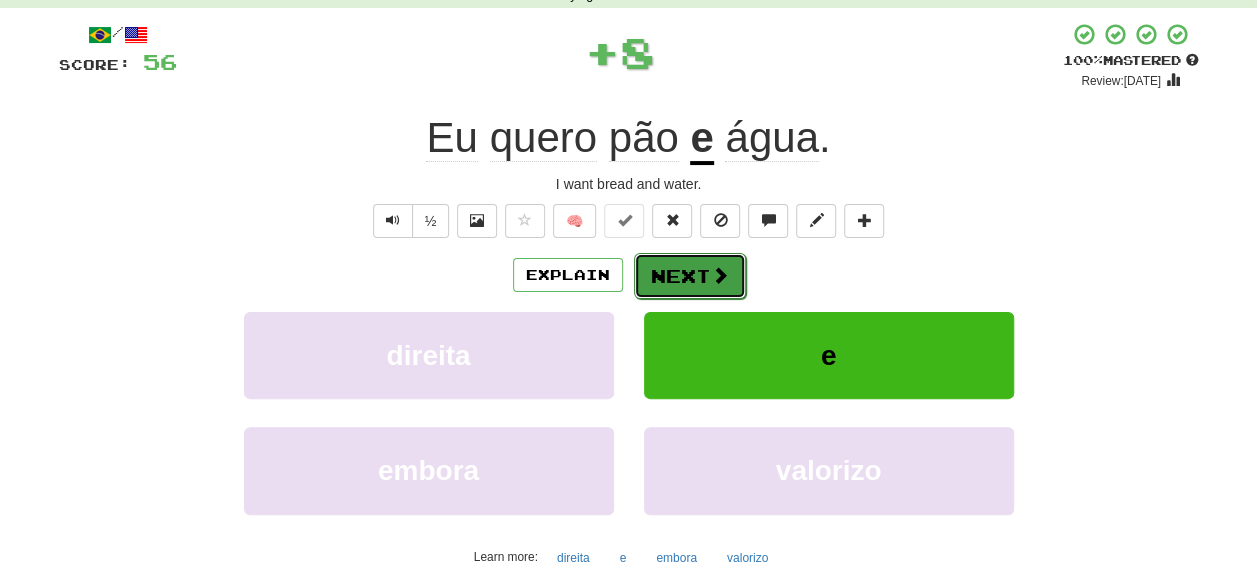 click at bounding box center (720, 275) 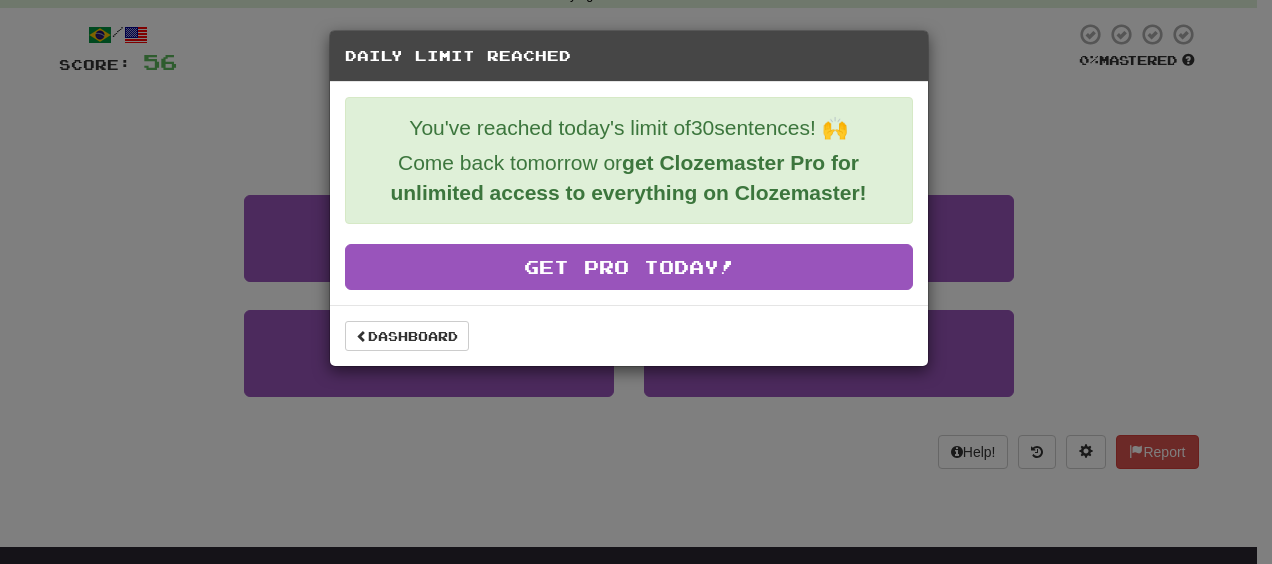 click on "Daily Limit Reached You've reached today's limit of  30  sentences! 🙌  Come back tomorrow or  get Clozemaster Pro for unlimited access to everything on Clozemaster! Get Pro Today! Dashboard" at bounding box center [636, 282] 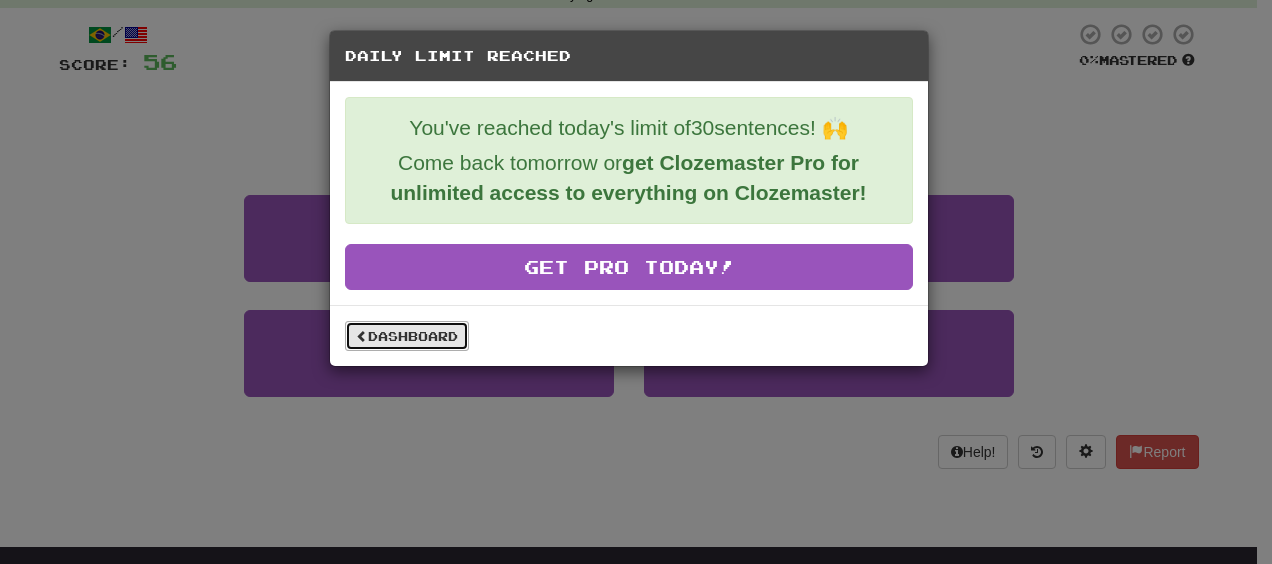 click on "Dashboard" at bounding box center [407, 336] 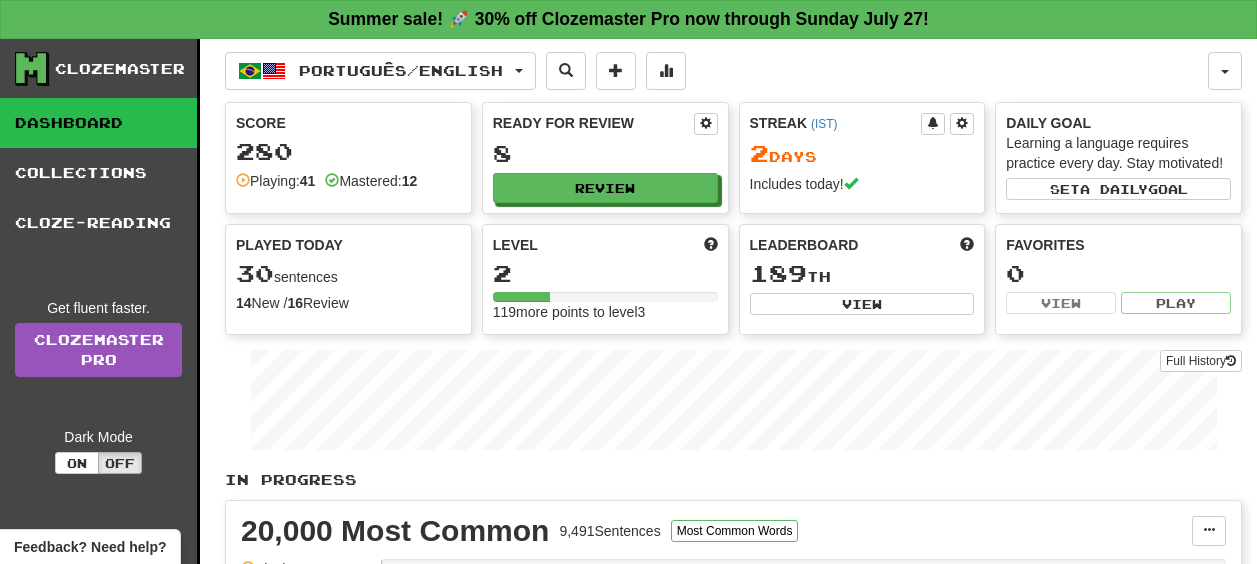 scroll, scrollTop: 0, scrollLeft: 0, axis: both 